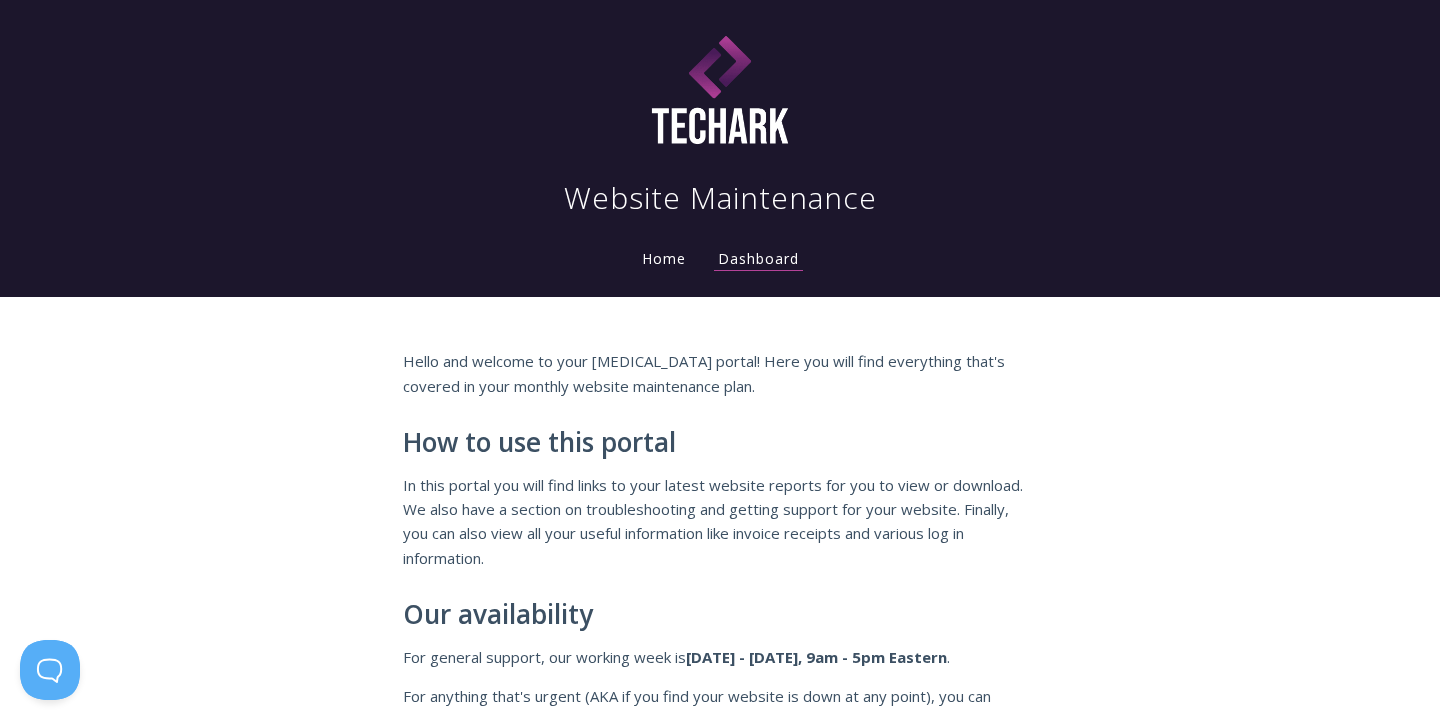 scroll, scrollTop: 0, scrollLeft: 0, axis: both 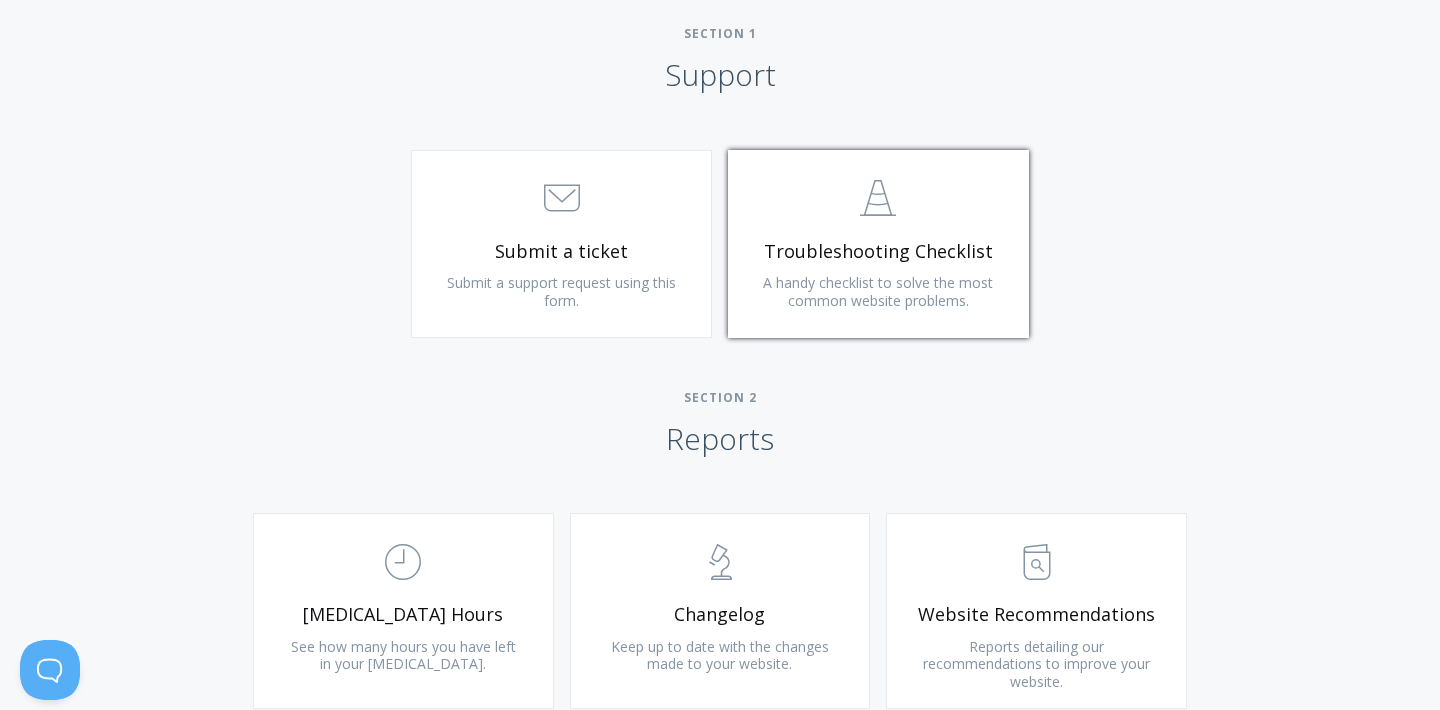 click on "A handy checklist to solve the most common website problems." at bounding box center [878, 291] 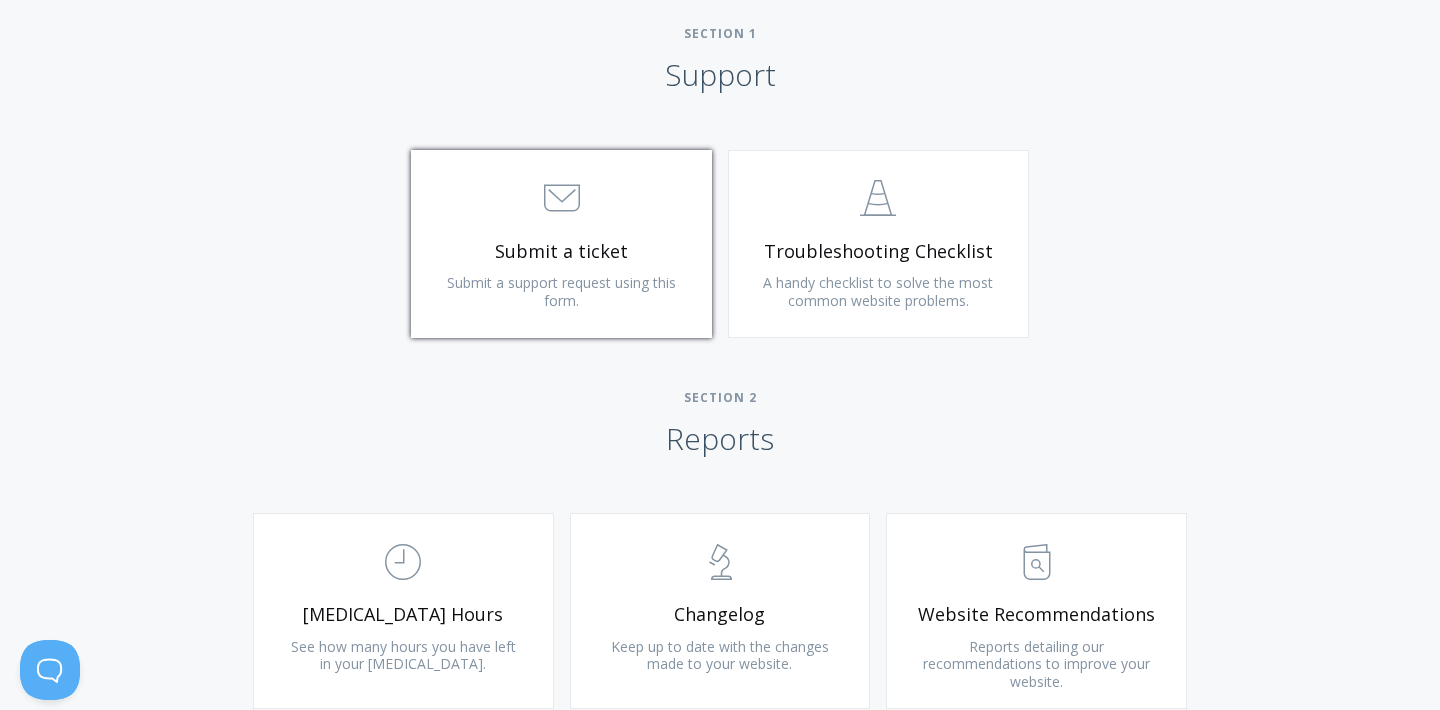 click on ".st0{fill:none;stroke:#000000;stroke-width:2;stroke-miterlimit:10;}
3. Communication" 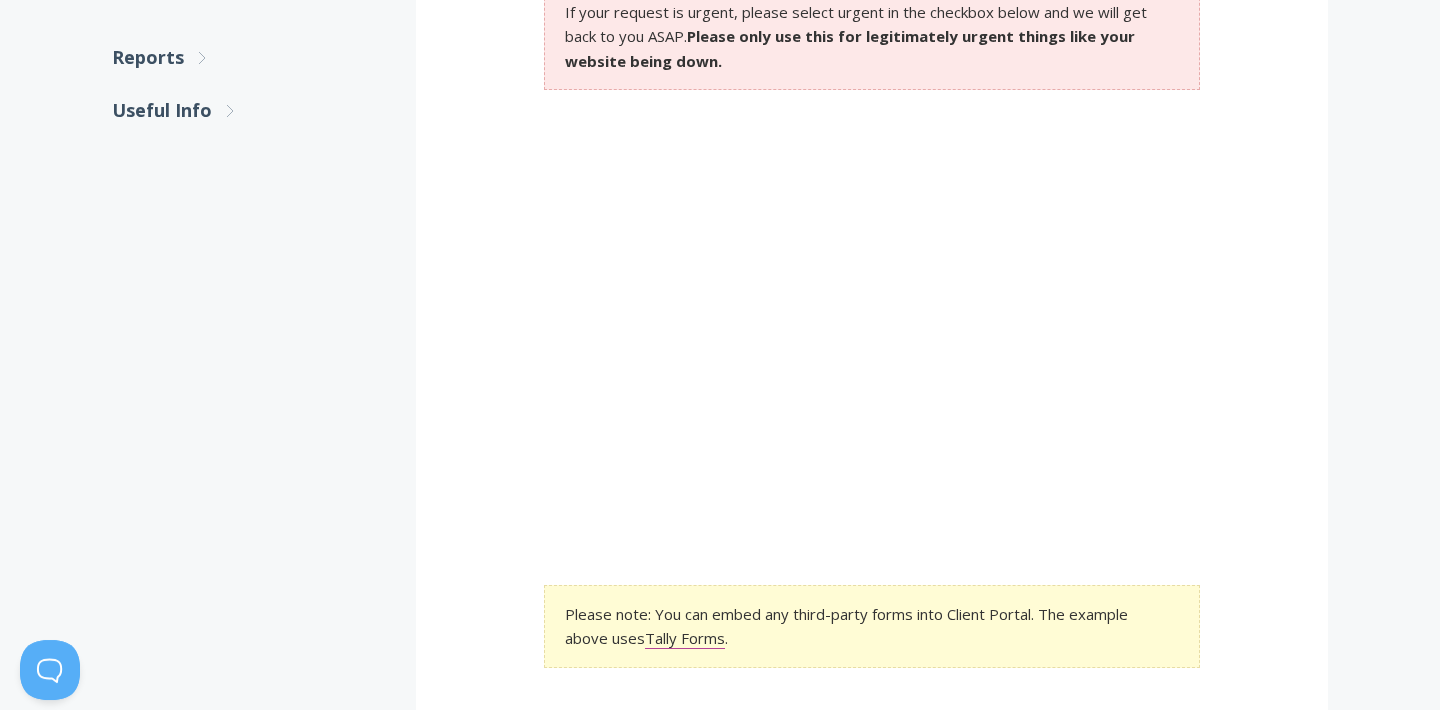 scroll, scrollTop: 472, scrollLeft: 0, axis: vertical 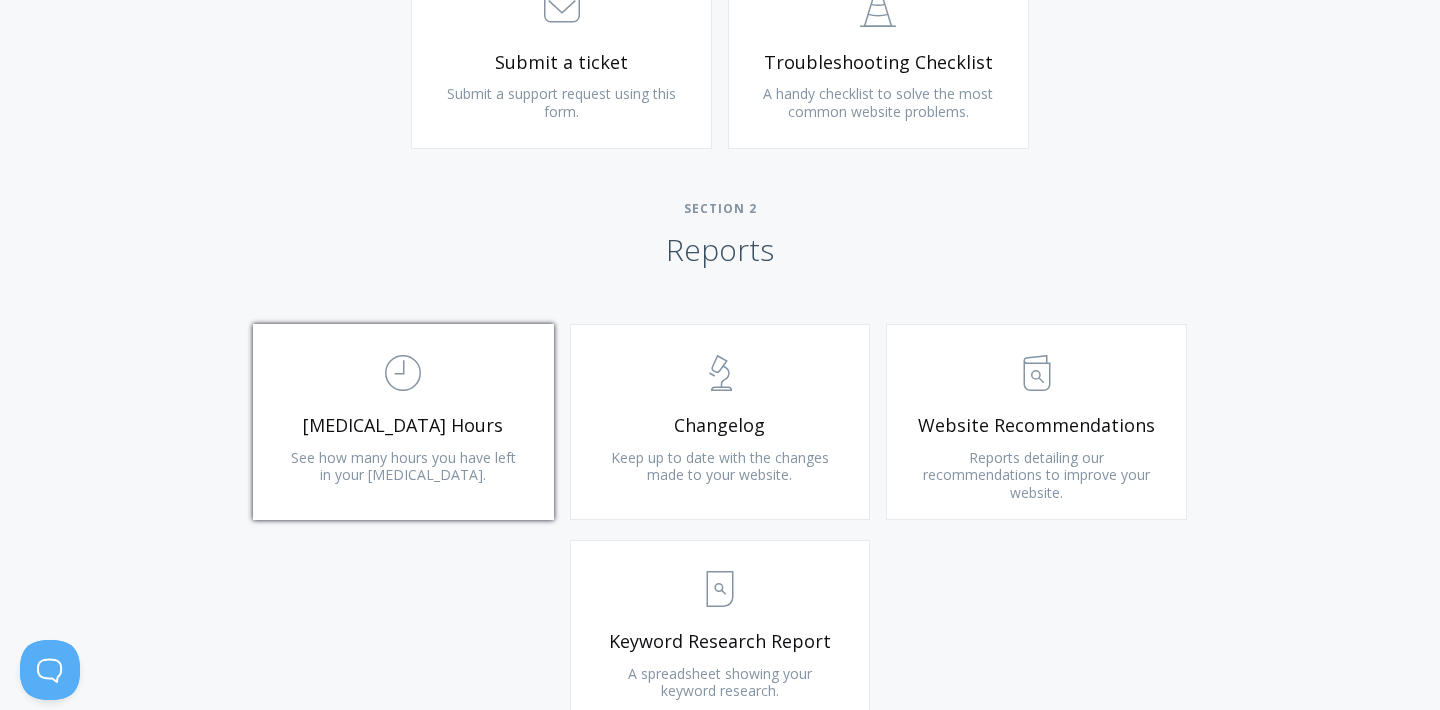 click on "[MEDICAL_DATA] Hours" at bounding box center [403, 425] 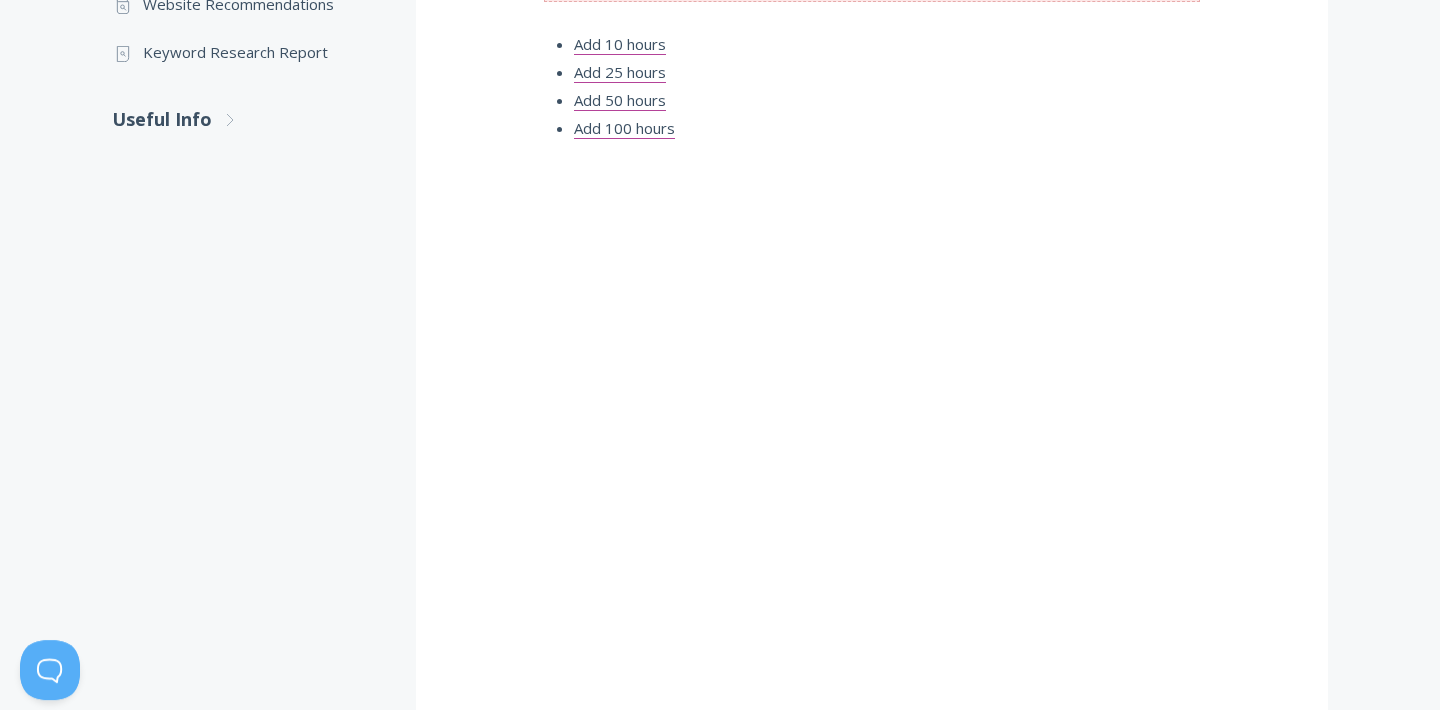 scroll, scrollTop: 661, scrollLeft: 0, axis: vertical 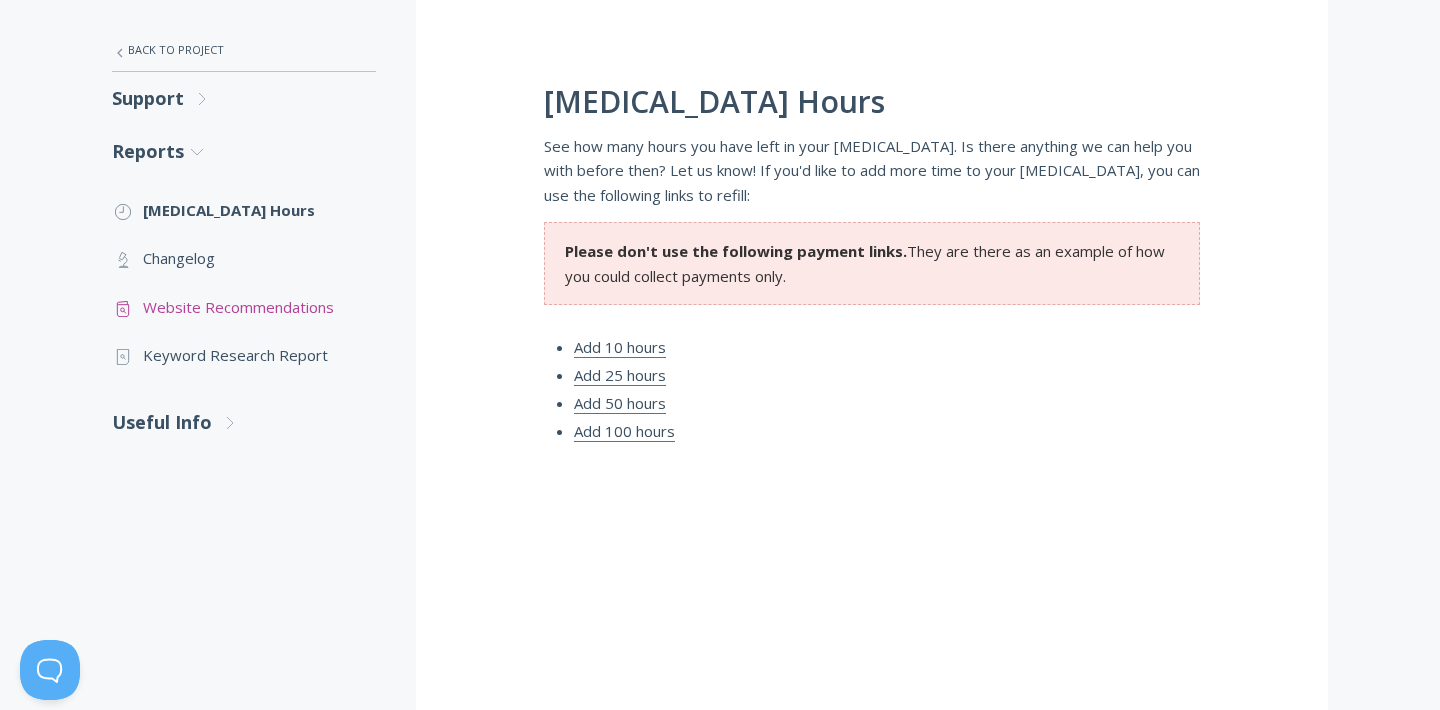 click on ".st0{fill:none;stroke:#000000;stroke-width:2;stroke-miterlimit:10;}
Untitled-13                    Website Recommendations" at bounding box center (244, 307) 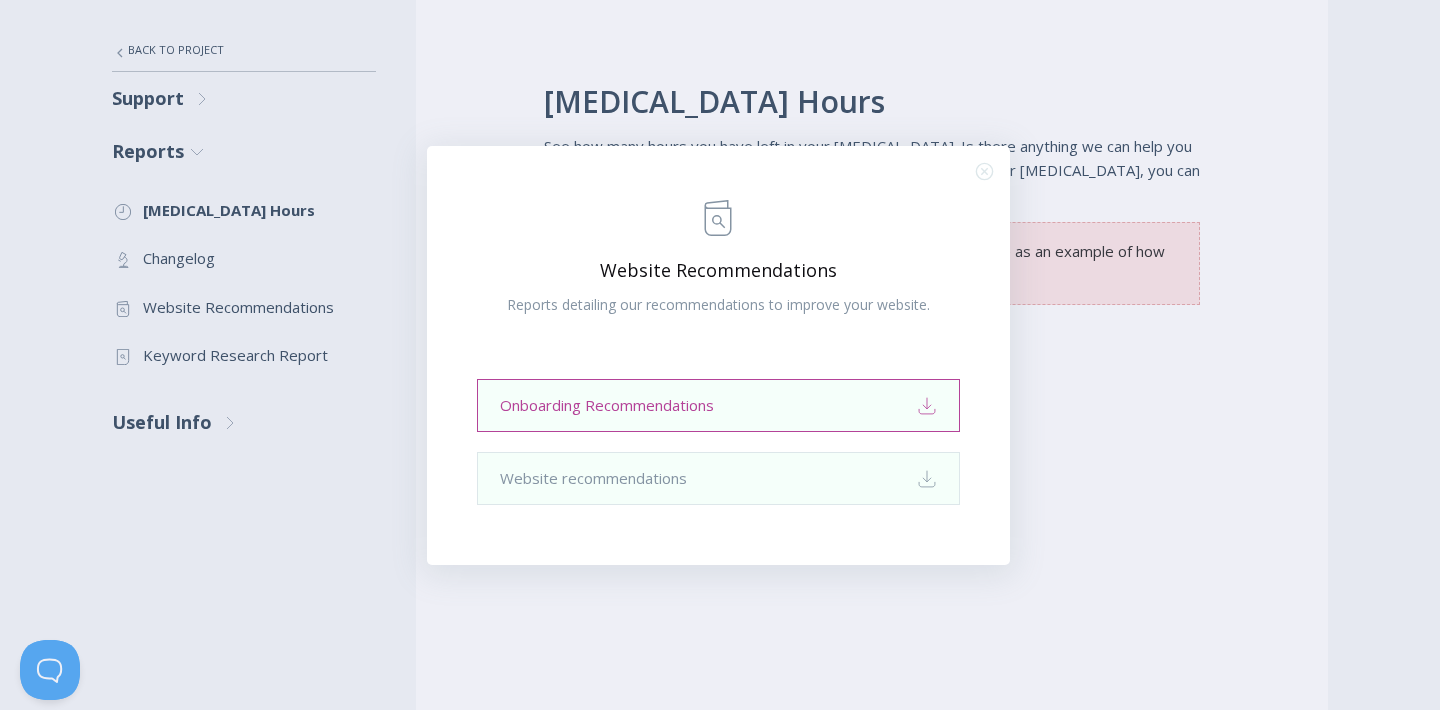 click on "Onboarding Recommendations      Download" at bounding box center (718, 405) 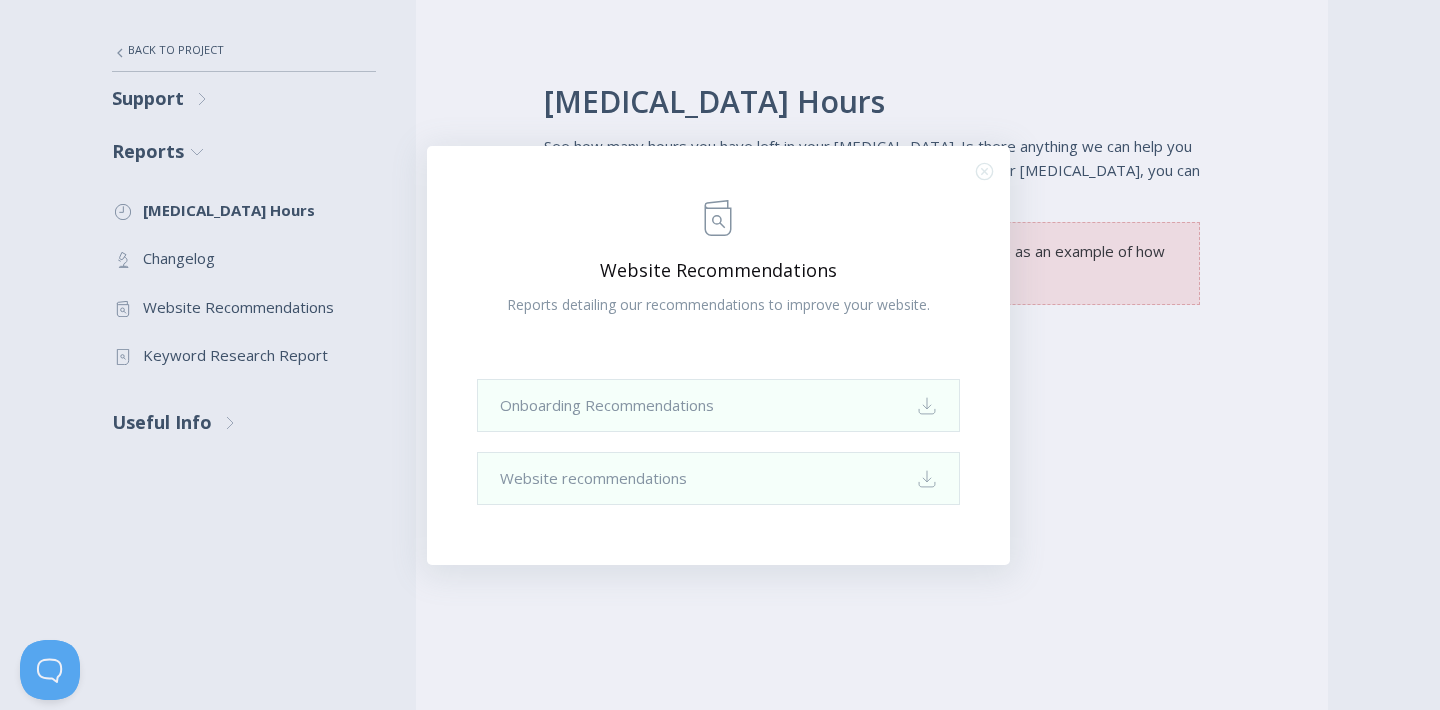click on ".st0{fill:none;stroke:#000000;stroke-width:2;stroke-miterlimit:10;}
Untitled-13                       Website Recommendations   Reports detailing our recommendations to improve your website.            Onboarding Recommendations      Download                          Website recommendations      Download
.st0{fill:none;stroke:#000000;stroke-width:2;stroke-miterlimit:10;}
Close" at bounding box center [720, 355] 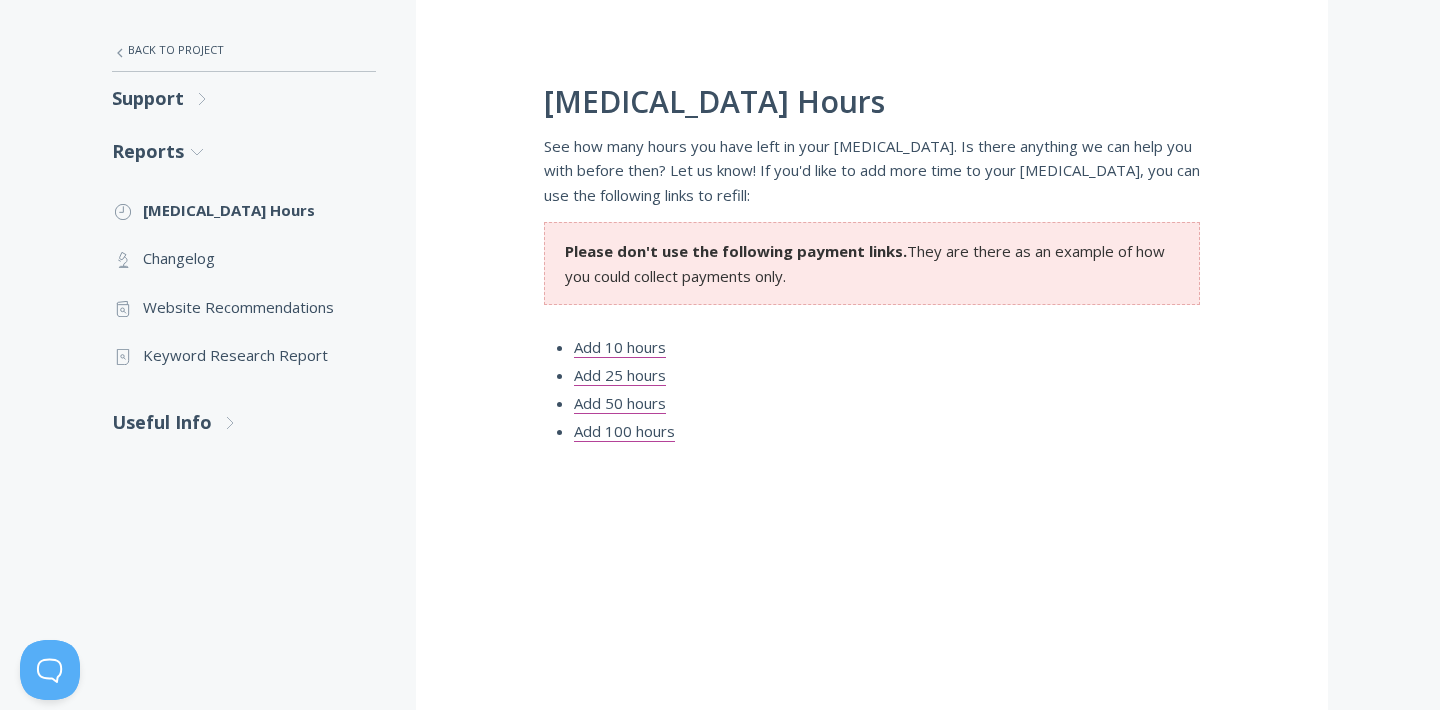 click on ".st0{fill:none;stroke:#000000;stroke-width:2;stroke-miterlimit:10;}
Untitled-27       Back to Project       Support
.st0{fill:none;stroke:#000000;stroke-width:2;stroke-miterlimit:10;}
Untitled-27
.st0{fill:none;stroke:#000000;stroke-width:2;stroke-miterlimit:10;}
Untitled-27
.st0{fill:none;stroke:#000000;stroke-width:2;stroke-miterlimit:10;}
3. Communication              Submit a ticket
.st0{fill:none;stroke:#000000;stroke-width:2;stroke-miterlimit:10;}
Untitled-24                  Troubleshooting Checklist           Reports
.st0{fill:none;stroke:#000000;stroke-width:2;stroke-miterlimit:10;}
Untitled-27
.st0{fill:none;stroke:#000000;stroke-width:2;stroke-miterlimit:10;}
Untitled-27
.st0{fill:none;stroke:#000000;stroke-width:2;stroke-miterlimit:10;}
Untitled-18              Retainer Hours                 Untitled-25                  Changelog" at bounding box center [264, 767] 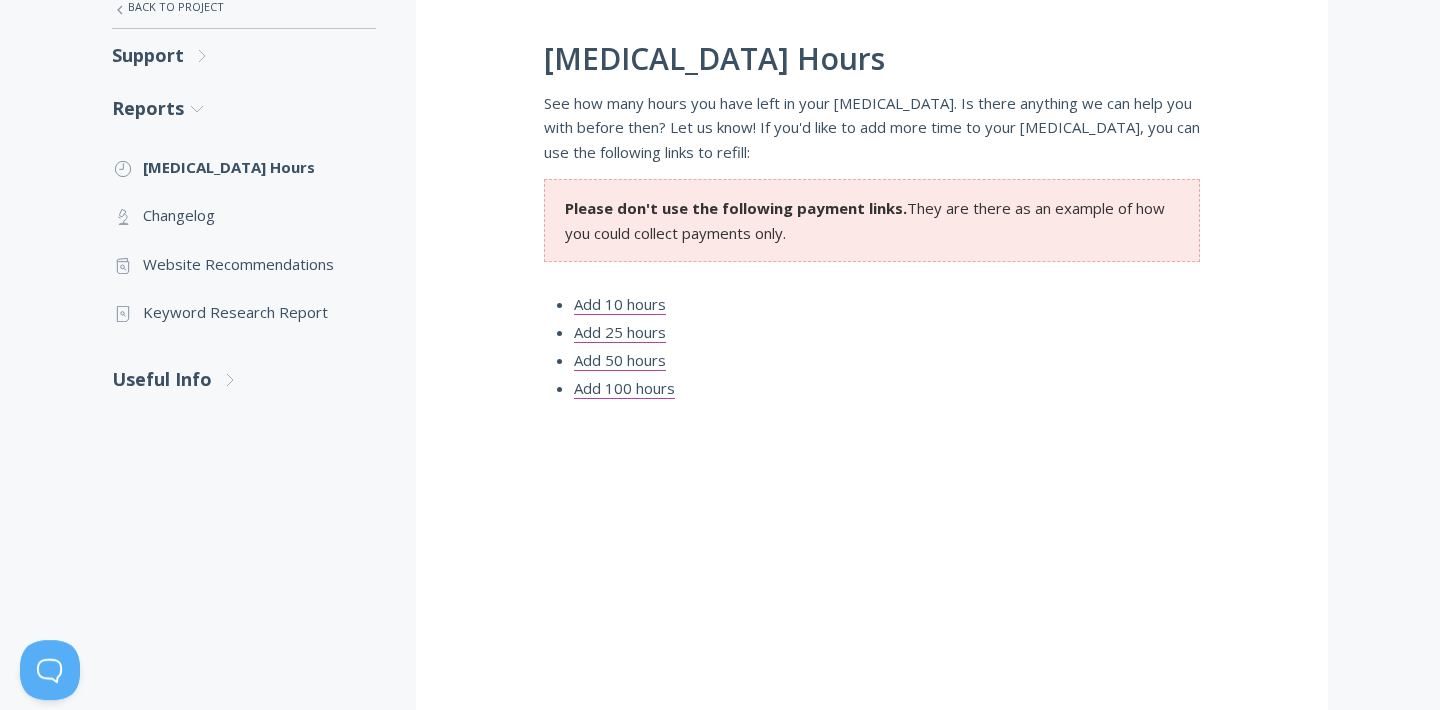 scroll, scrollTop: 378, scrollLeft: 0, axis: vertical 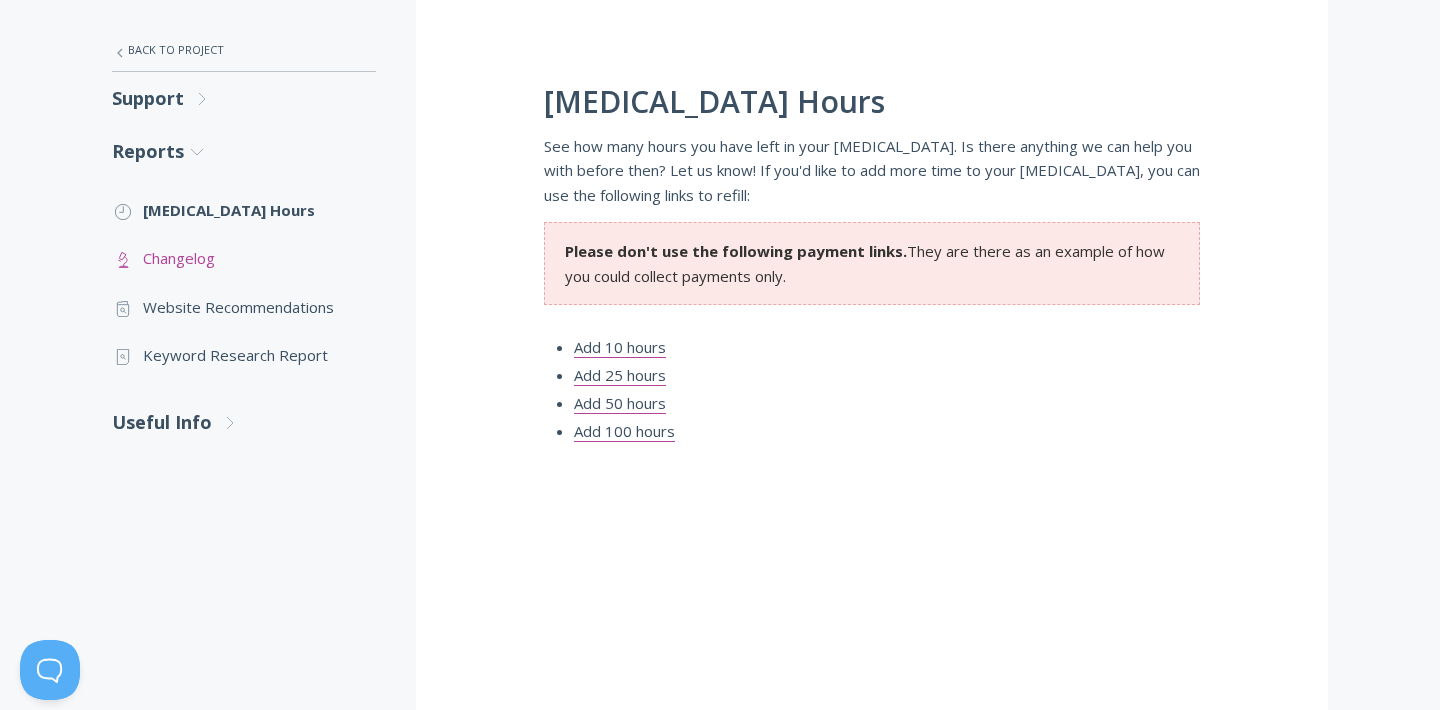 click on ".st0{fill:none;stroke:#000000;stroke-width:2;stroke-miterlimit:10;}
Untitled-25                  Changelog" at bounding box center [244, 258] 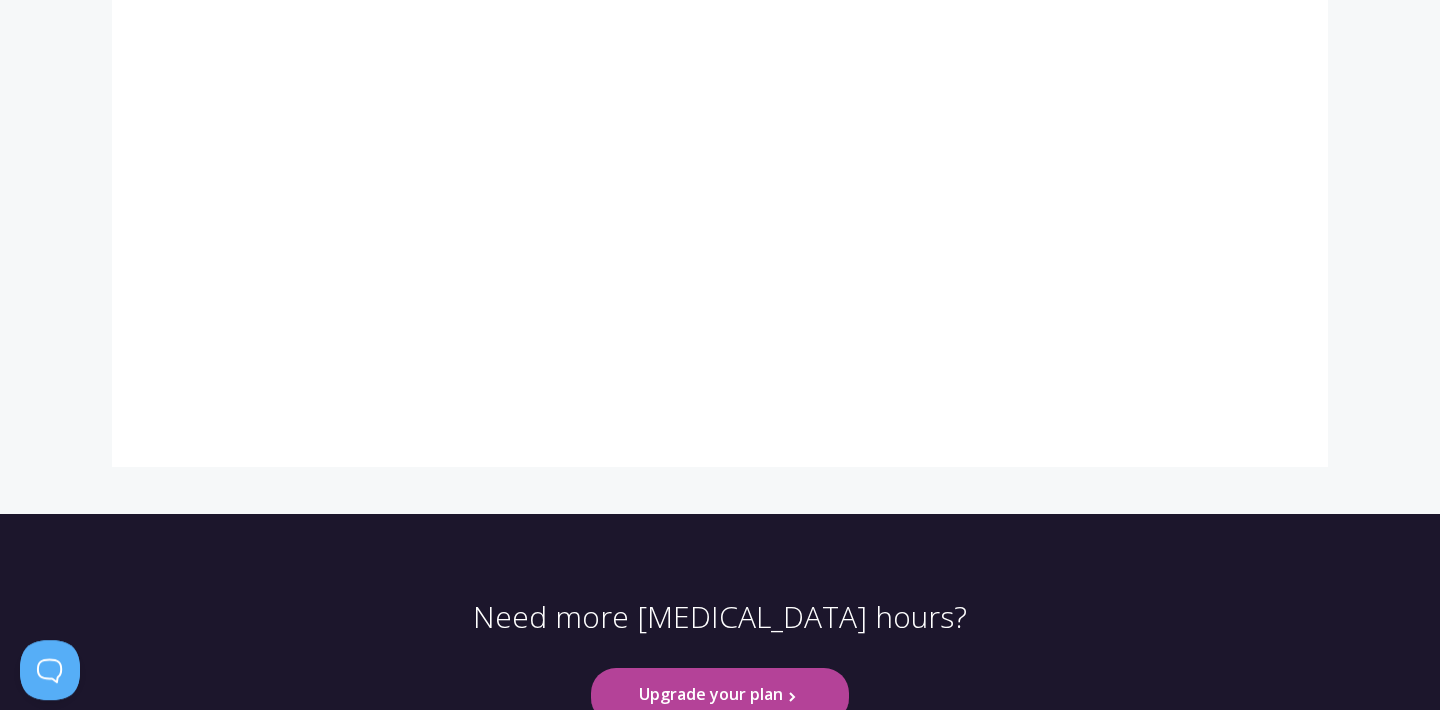 scroll, scrollTop: 756, scrollLeft: 0, axis: vertical 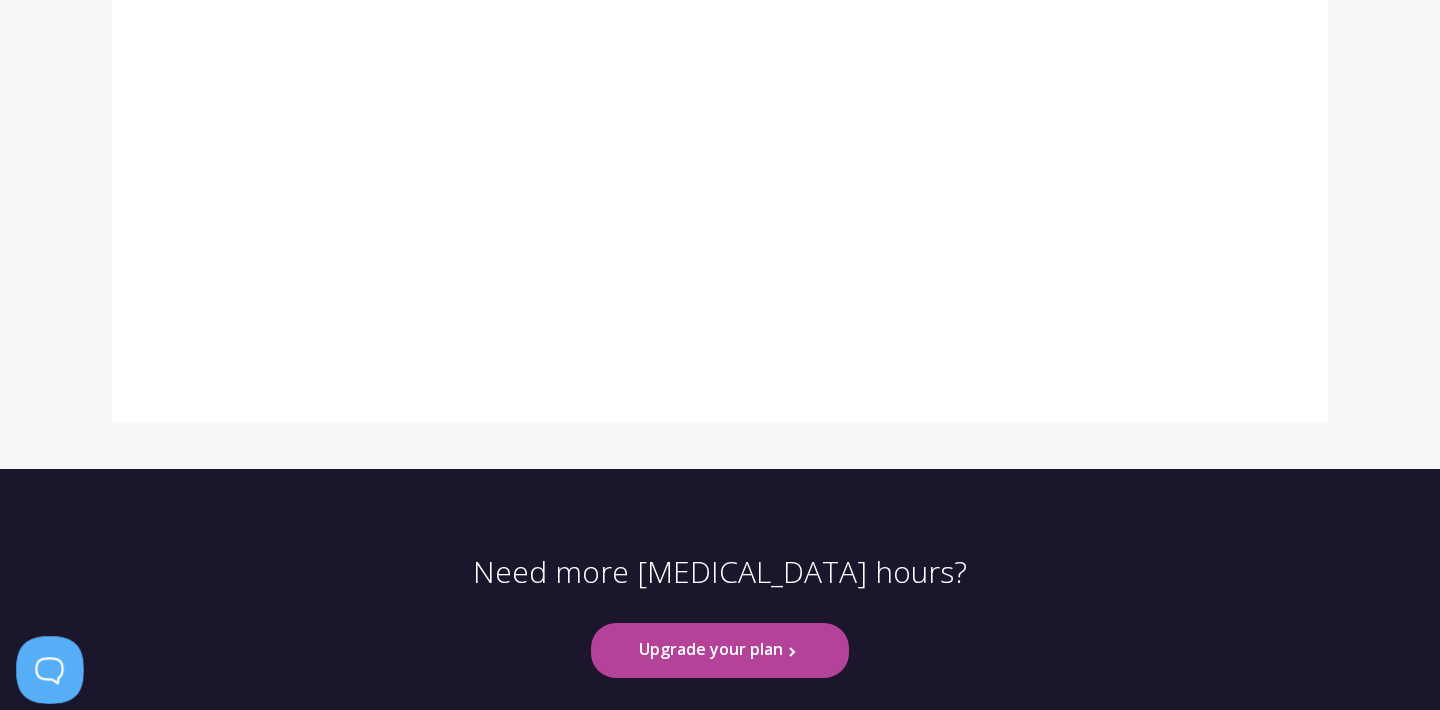 click at bounding box center (46, 666) 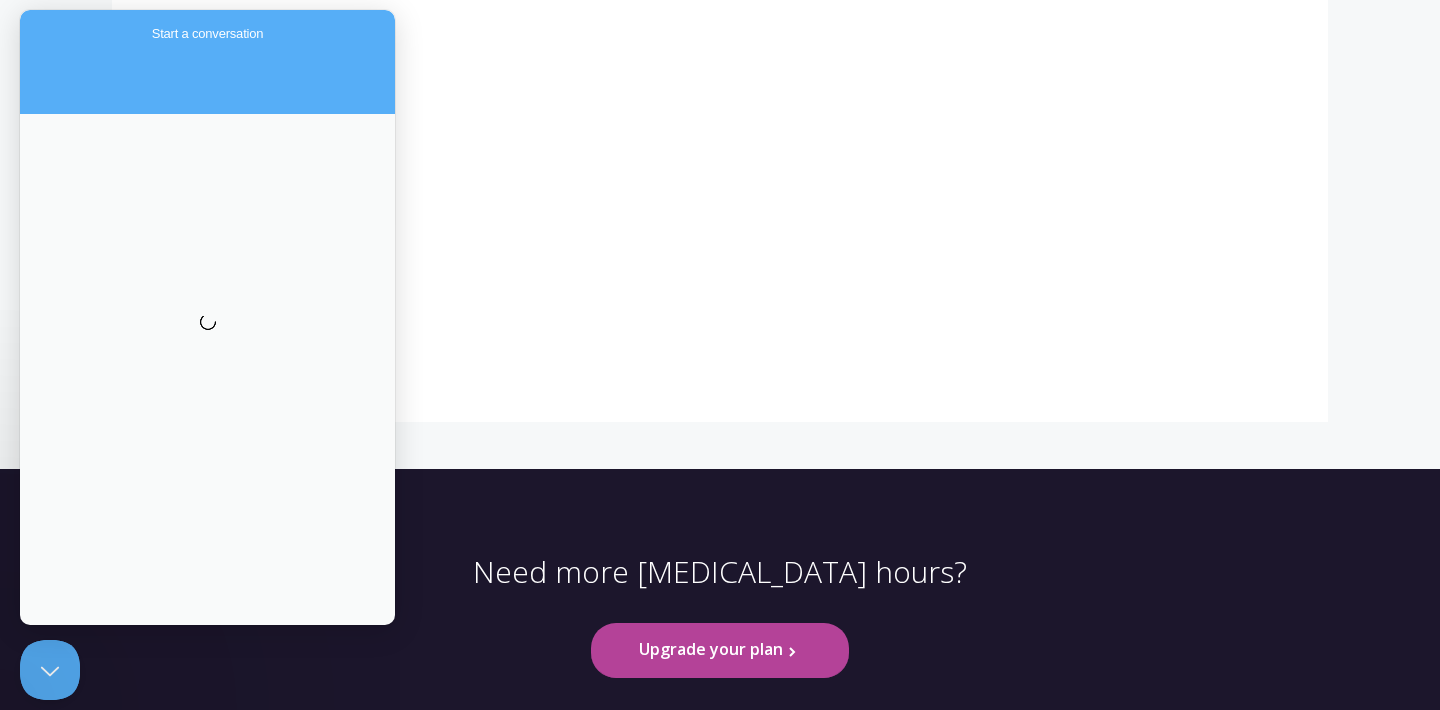 scroll, scrollTop: 0, scrollLeft: 0, axis: both 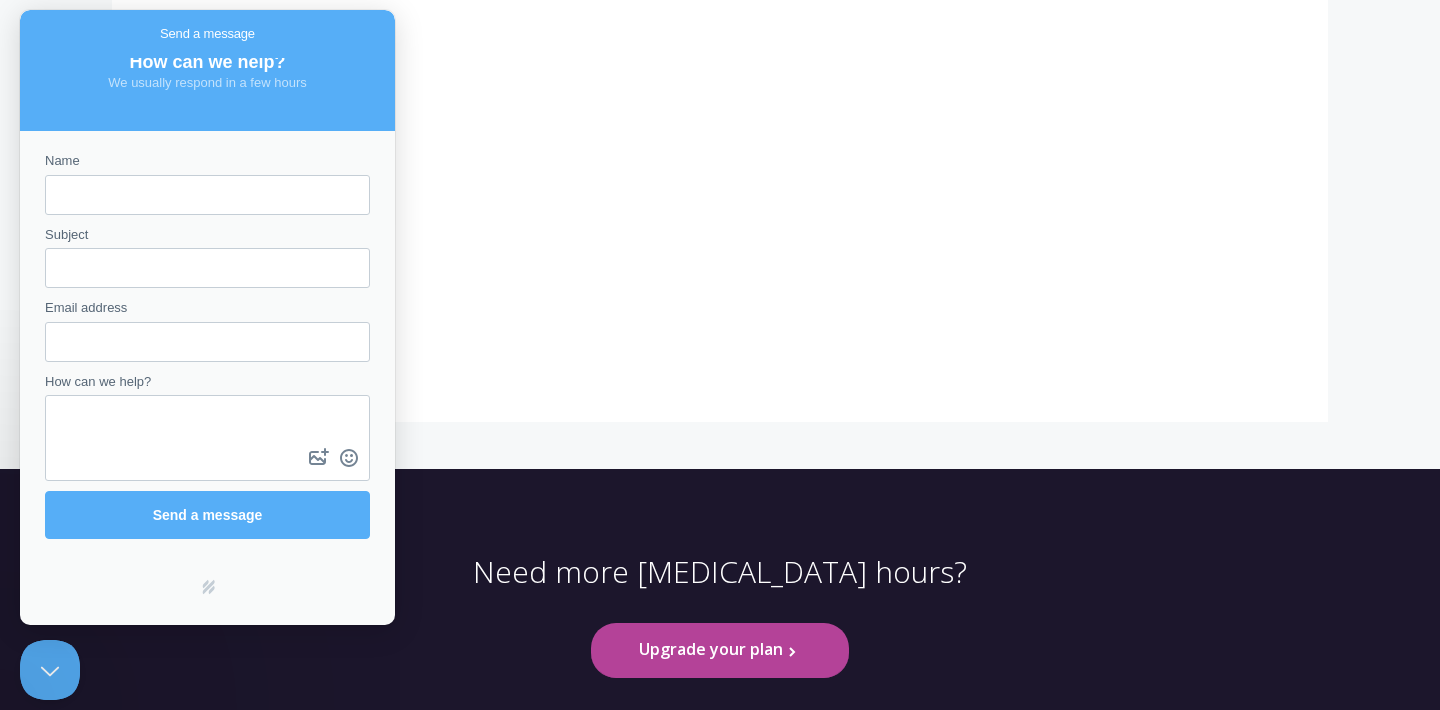 click on ".st0{fill:none;stroke:#000000;stroke-width:2;stroke-miterlimit:10;}
Untitled-27       Back to Project       Support
.st0{fill:none;stroke:#000000;stroke-width:2;stroke-miterlimit:10;}
Untitled-27
.st0{fill:none;stroke:#000000;stroke-width:2;stroke-miterlimit:10;}
Untitled-27
.st0{fill:none;stroke:#000000;stroke-width:2;stroke-miterlimit:10;}
3. Communication              Submit a ticket
.st0{fill:none;stroke:#000000;stroke-width:2;stroke-miterlimit:10;}
Untitled-24                  Troubleshooting Checklist           Reports
.st0{fill:none;stroke:#000000;stroke-width:2;stroke-miterlimit:10;}
Untitled-27
.st0{fill:none;stroke:#000000;stroke-width:2;stroke-miterlimit:10;}
Untitled-27
.st0{fill:none;stroke:#000000;stroke-width:2;stroke-miterlimit:10;}
Untitled-18              Retainer Hours                 Untitled-25                  Changelog" at bounding box center [720, 5] 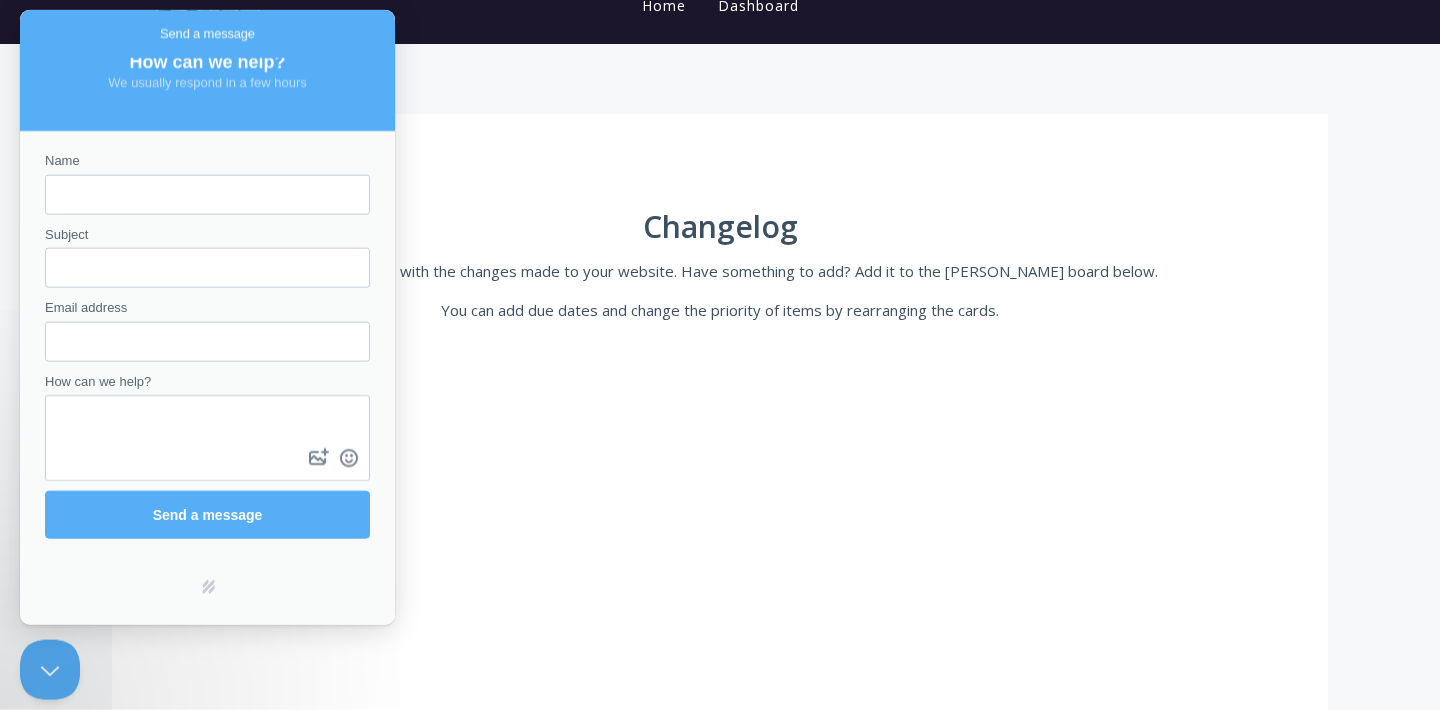 scroll, scrollTop: 189, scrollLeft: 0, axis: vertical 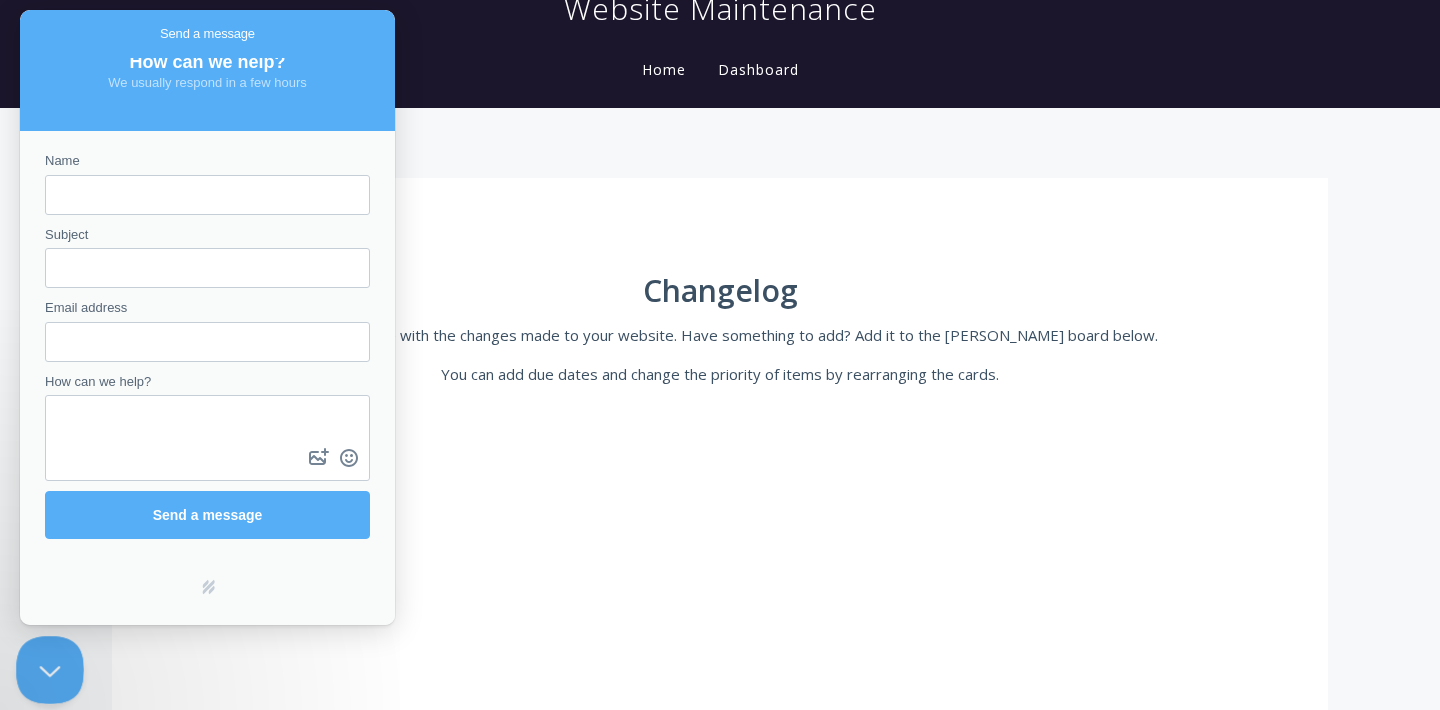 click at bounding box center (46, 666) 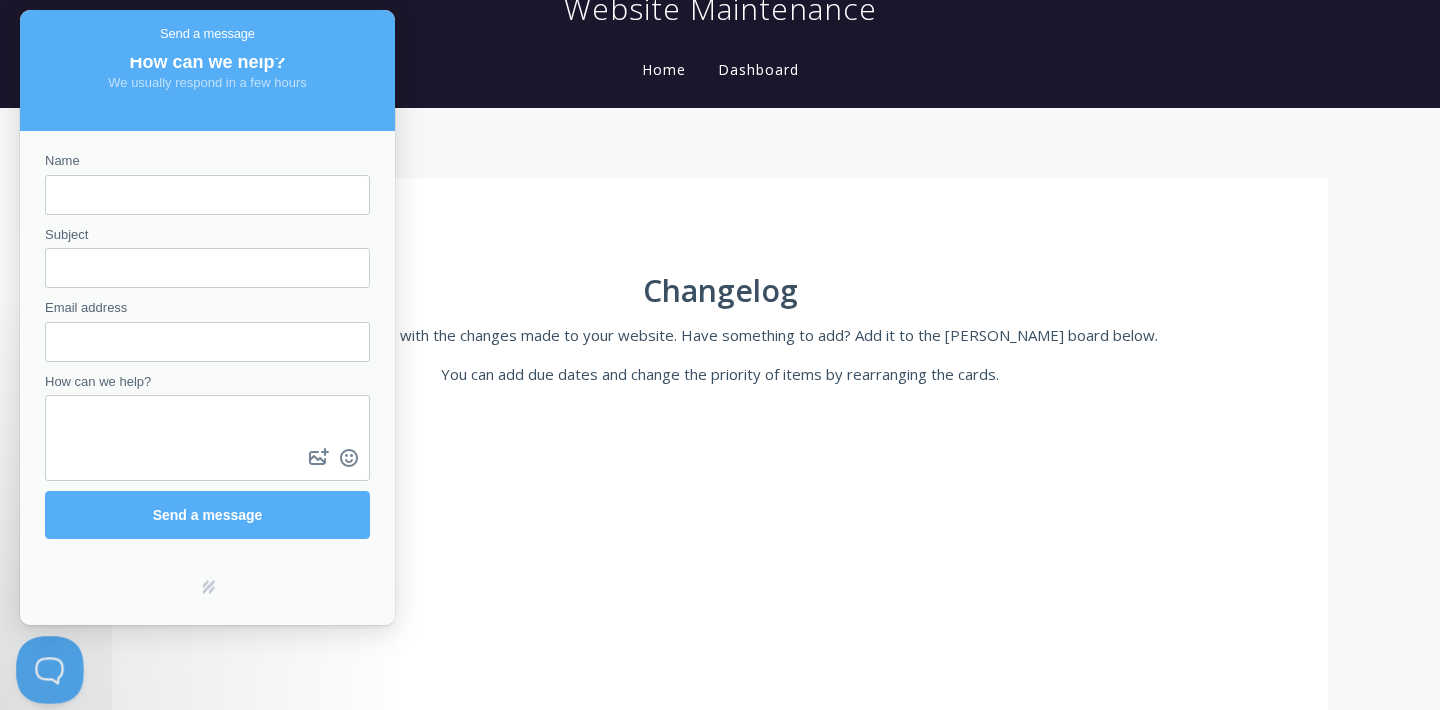 scroll, scrollTop: 84, scrollLeft: 0, axis: vertical 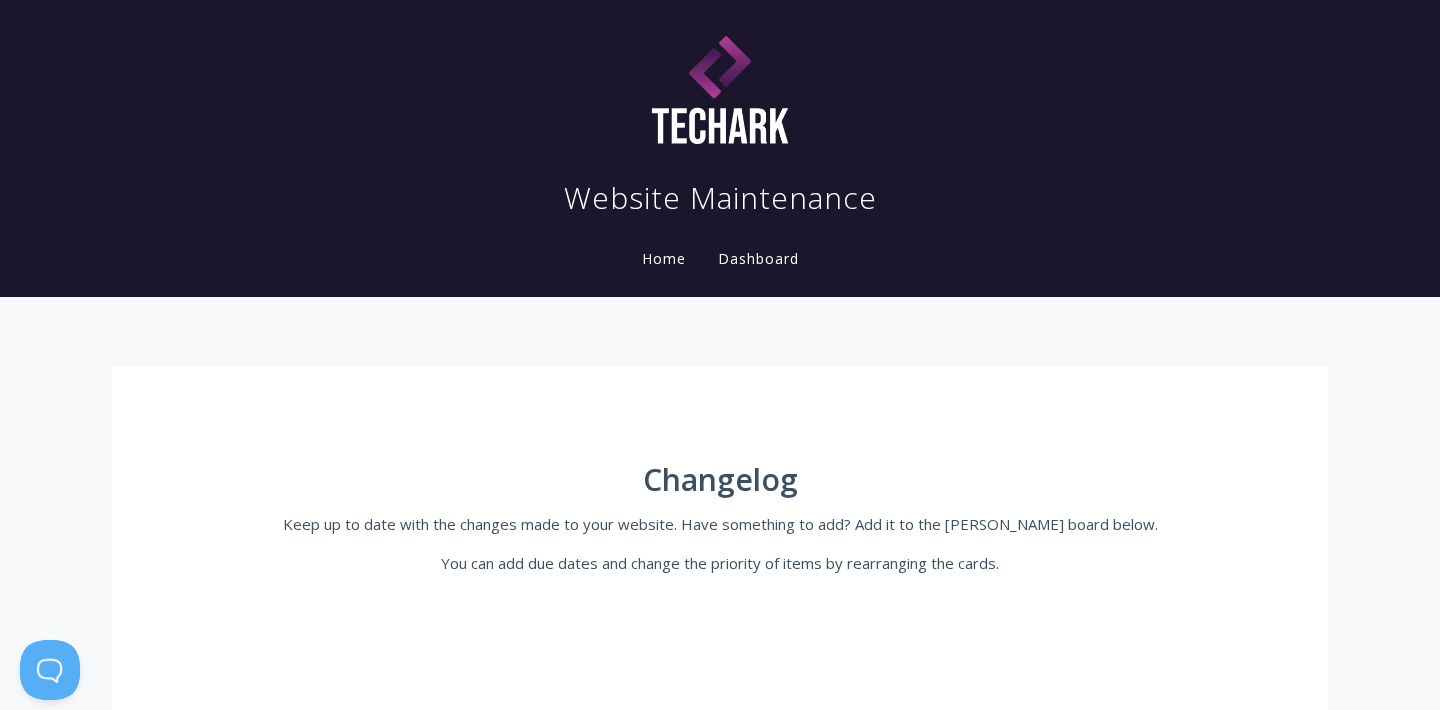 click on "Dashboard" at bounding box center [758, 258] 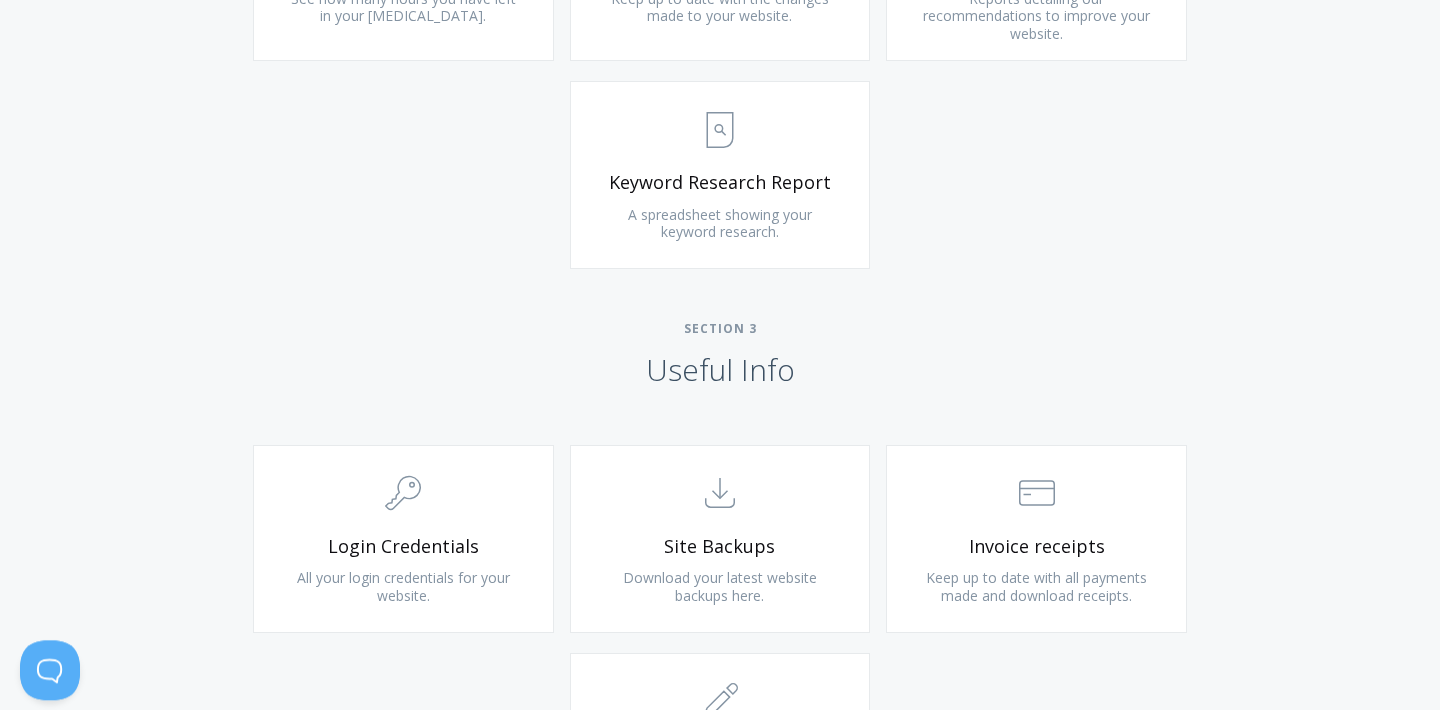 scroll, scrollTop: 1606, scrollLeft: 0, axis: vertical 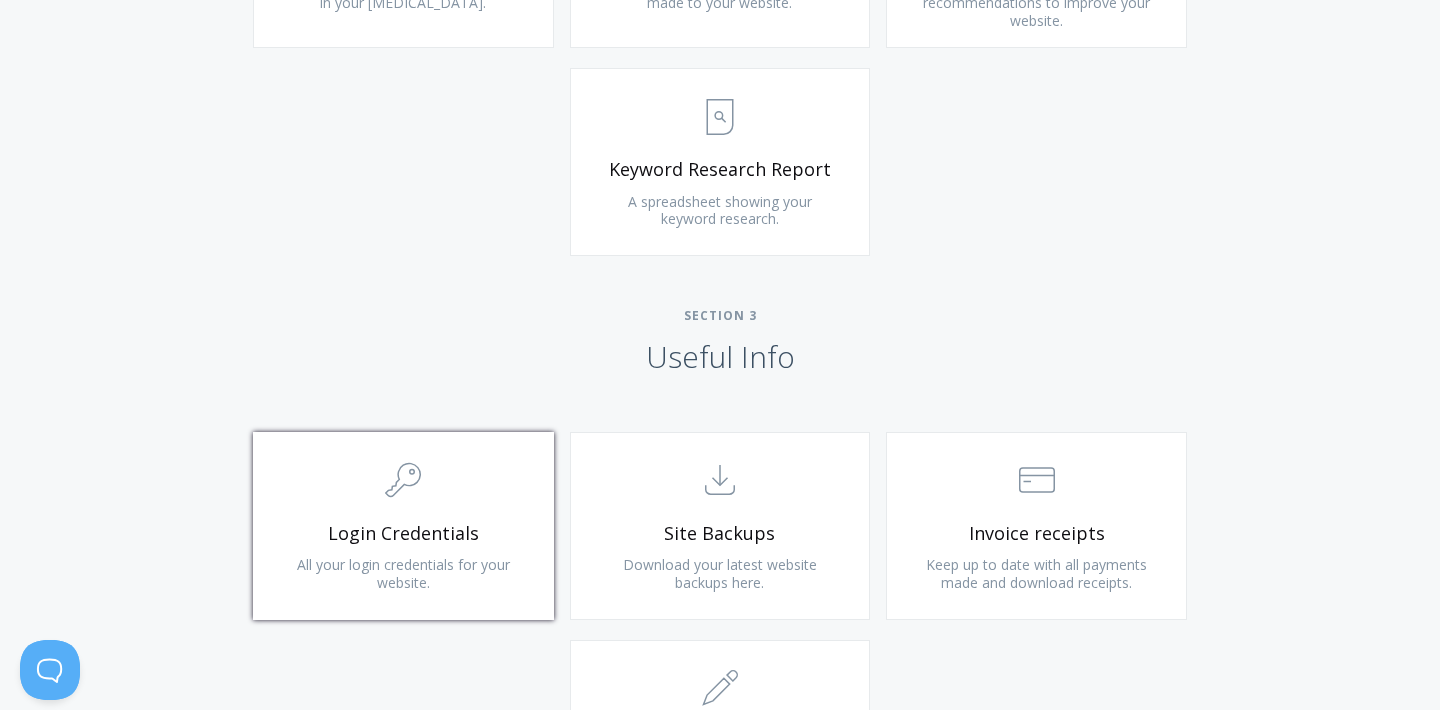 click on ".cls-1{fill:none;stroke:#000;stroke-miterlimit:10;stroke-width:2px;} 1. General" at bounding box center [403, 481] 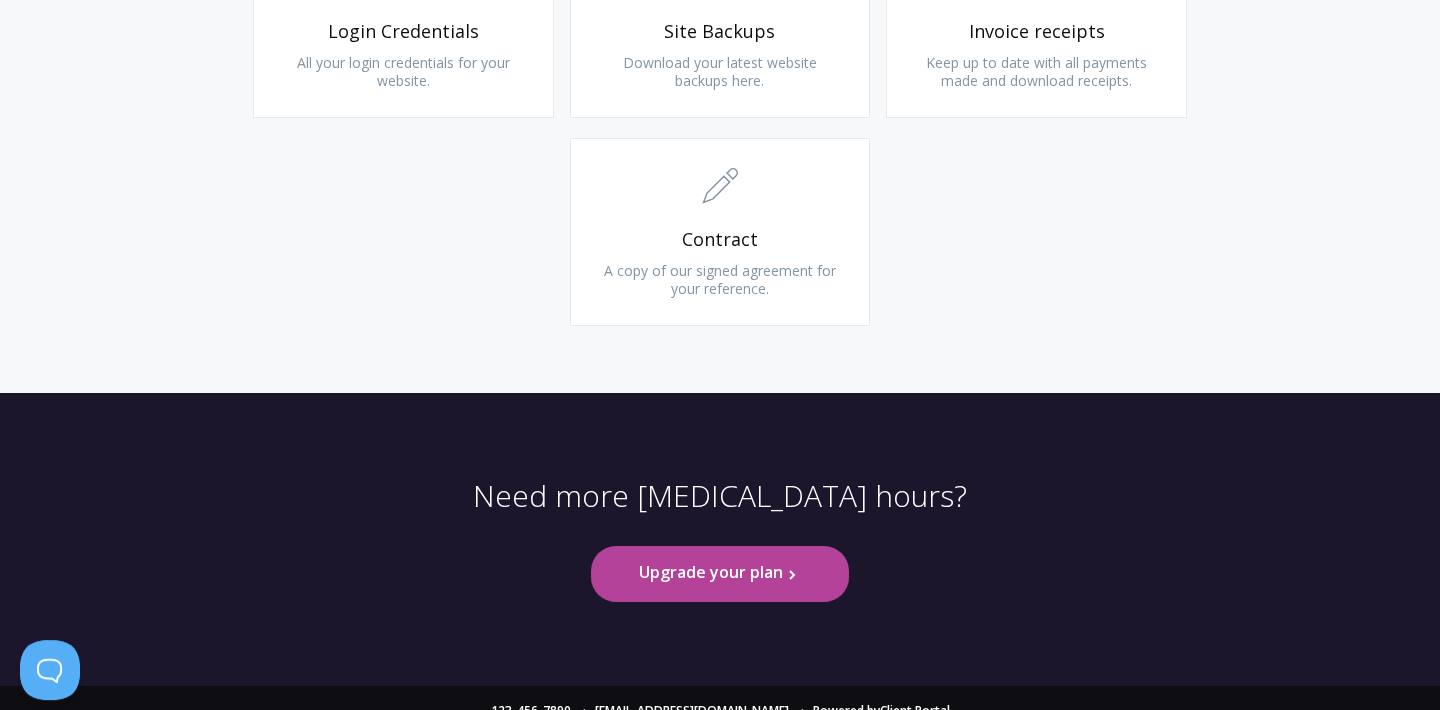 scroll, scrollTop: 2134, scrollLeft: 0, axis: vertical 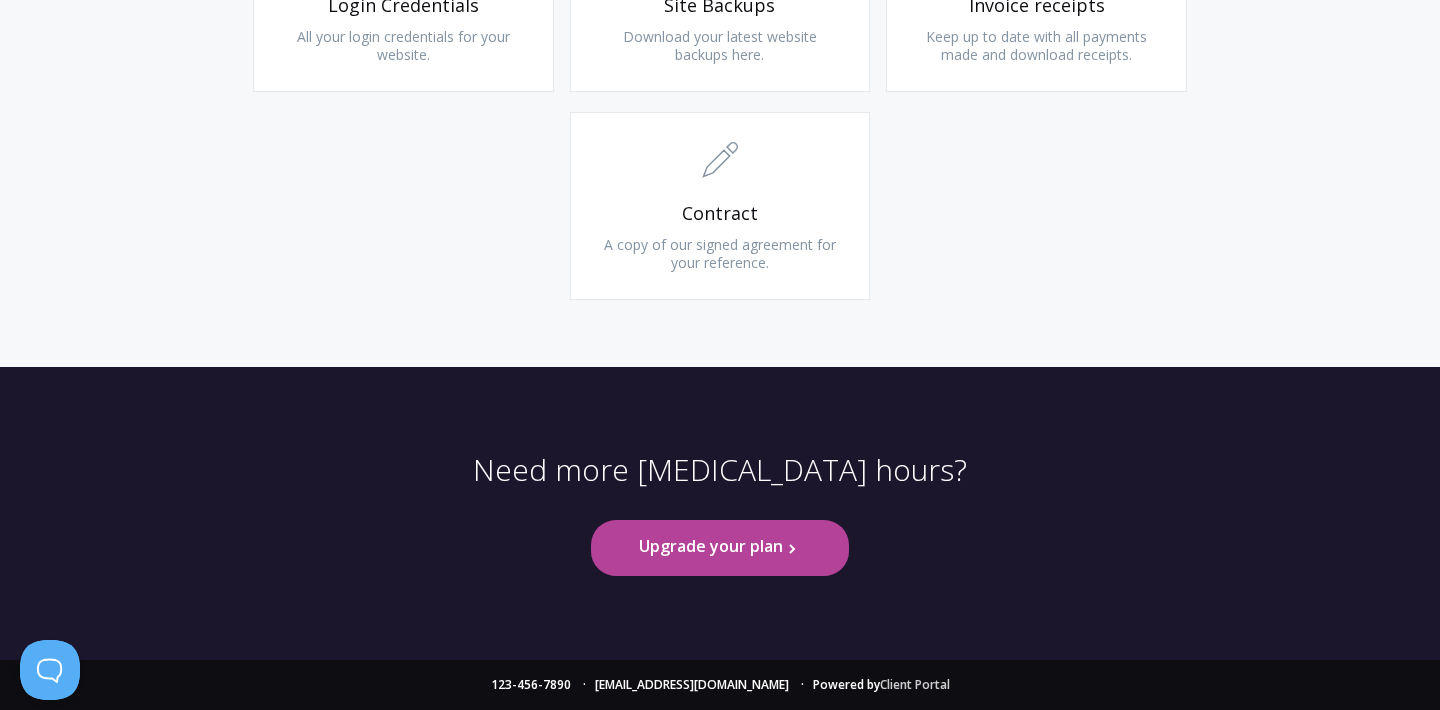 click on "Client Portal" at bounding box center [915, 684] 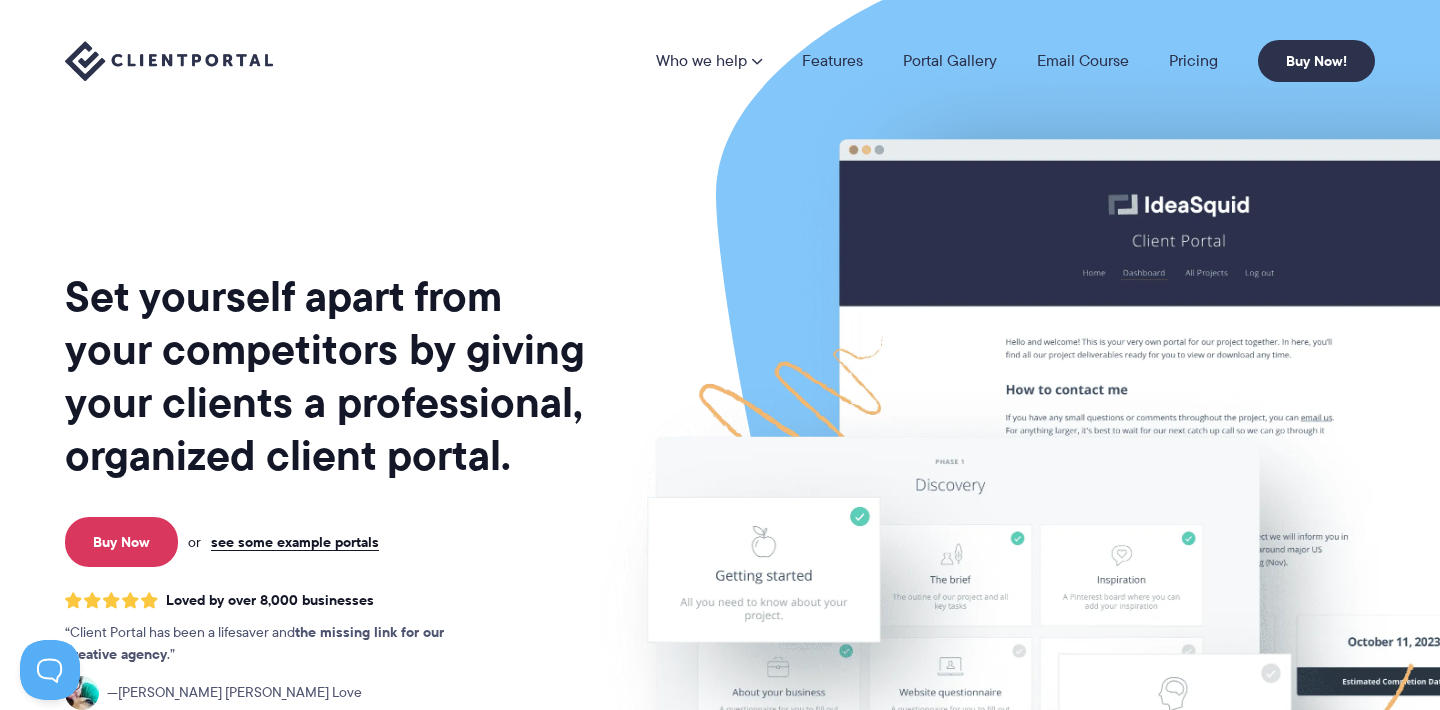 scroll, scrollTop: 0, scrollLeft: 0, axis: both 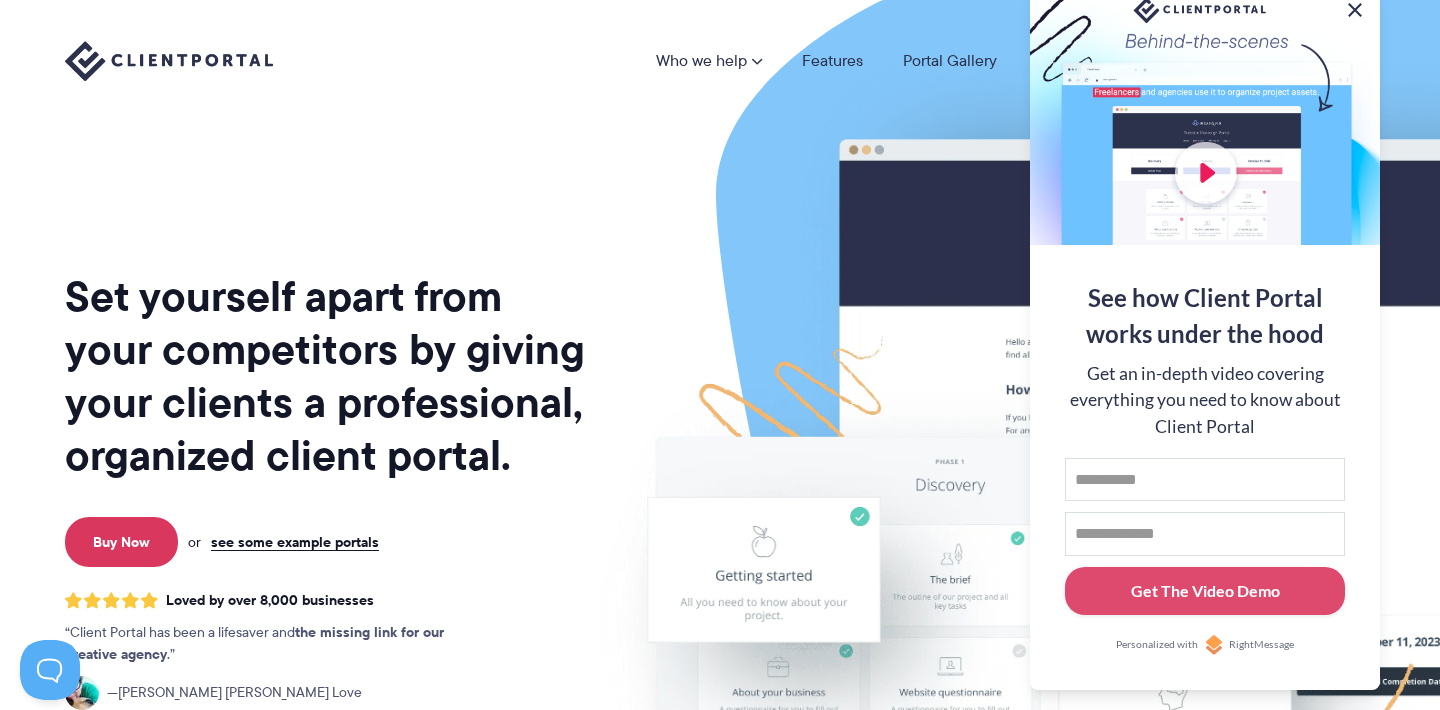 click at bounding box center (1355, 10) 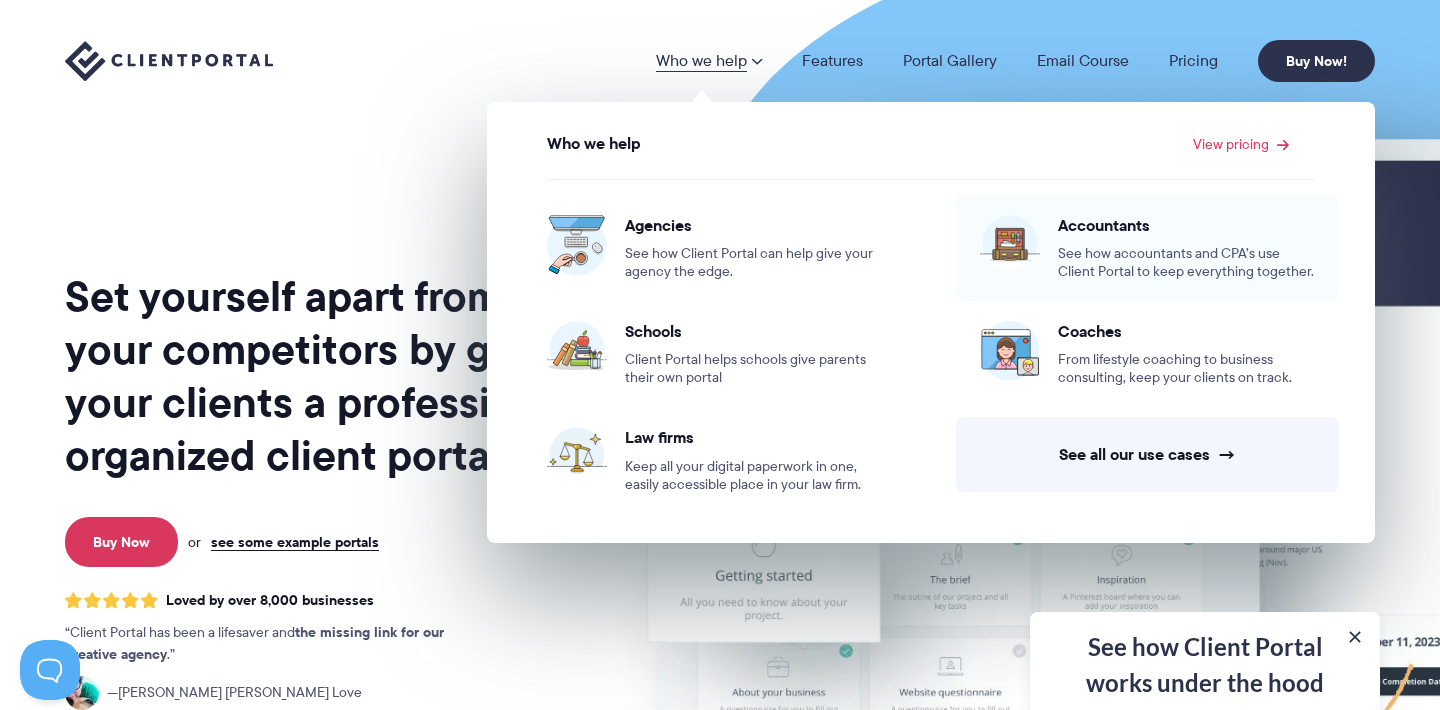 click on "See how accountants and CPA’s use Client Portal to keep everything together." at bounding box center (1186, 263) 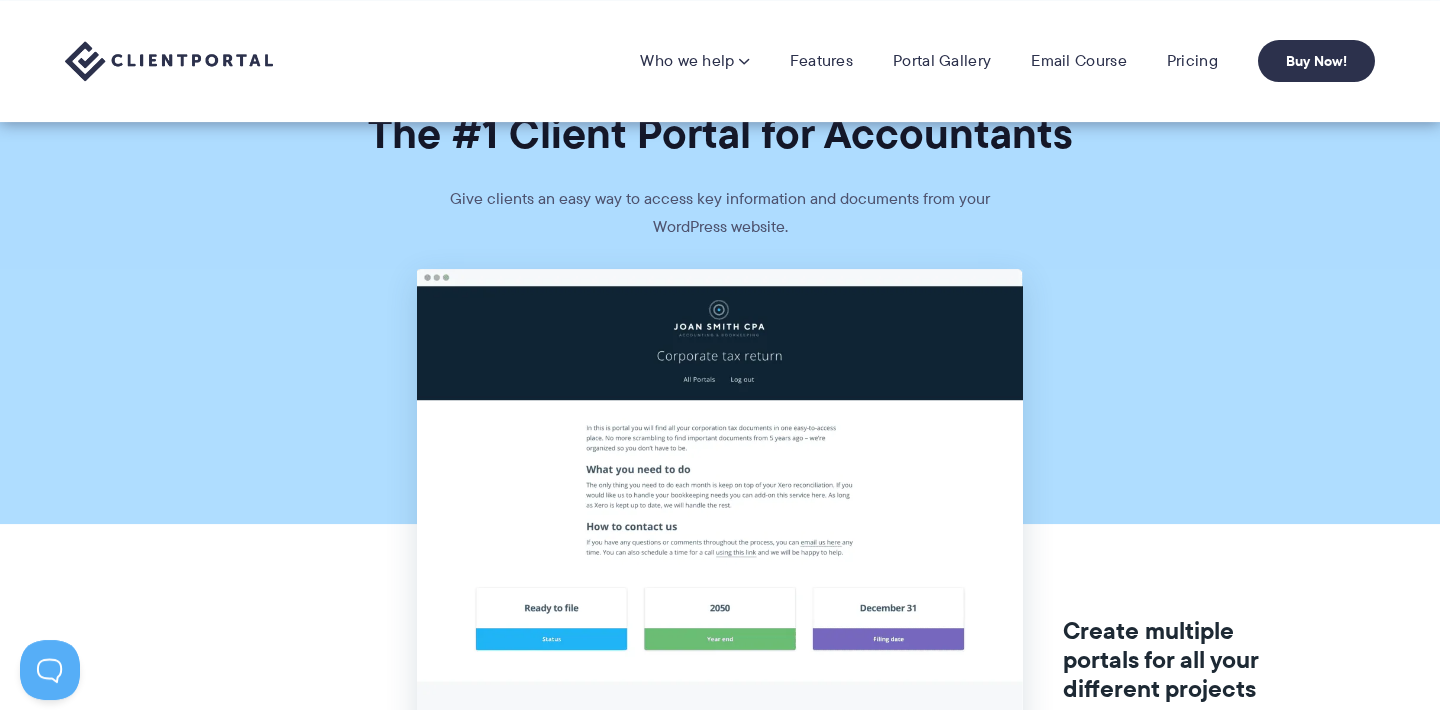 scroll, scrollTop: 0, scrollLeft: 0, axis: both 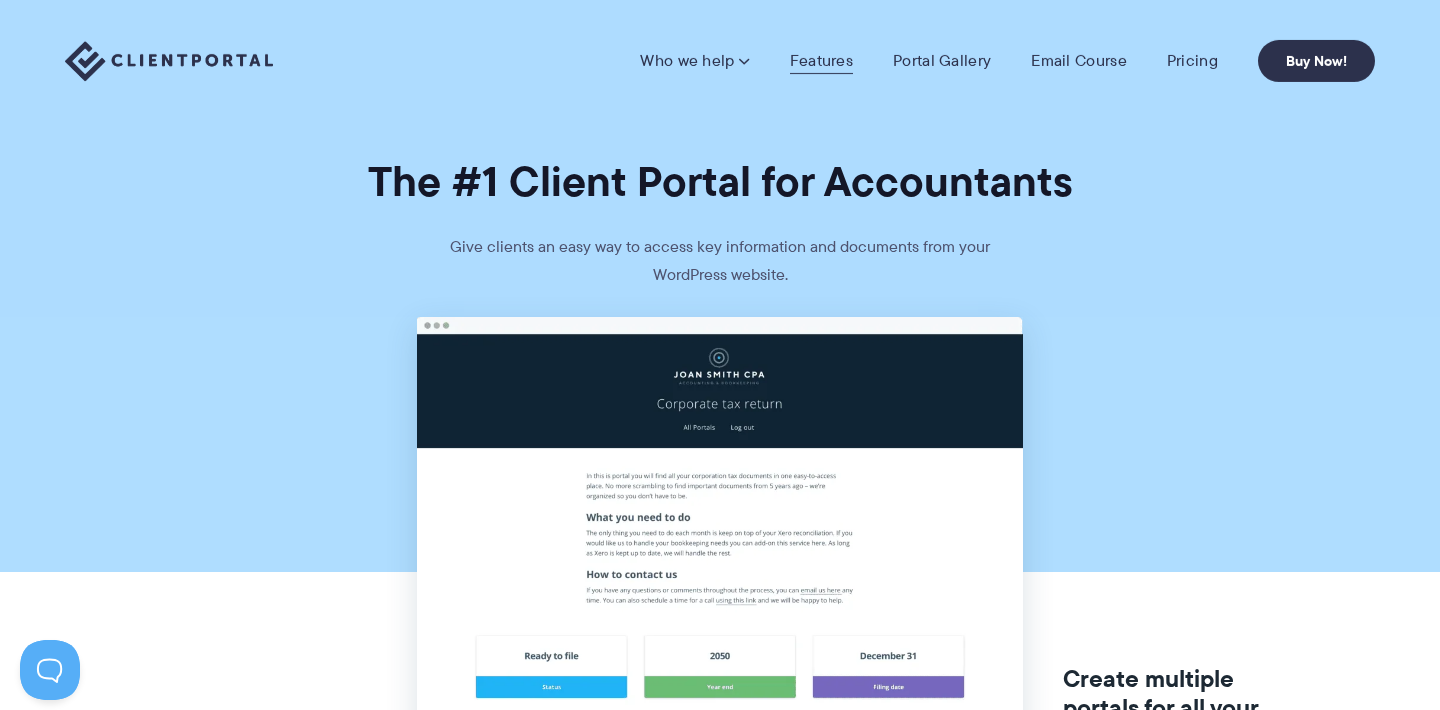 click on "Features" at bounding box center (821, 61) 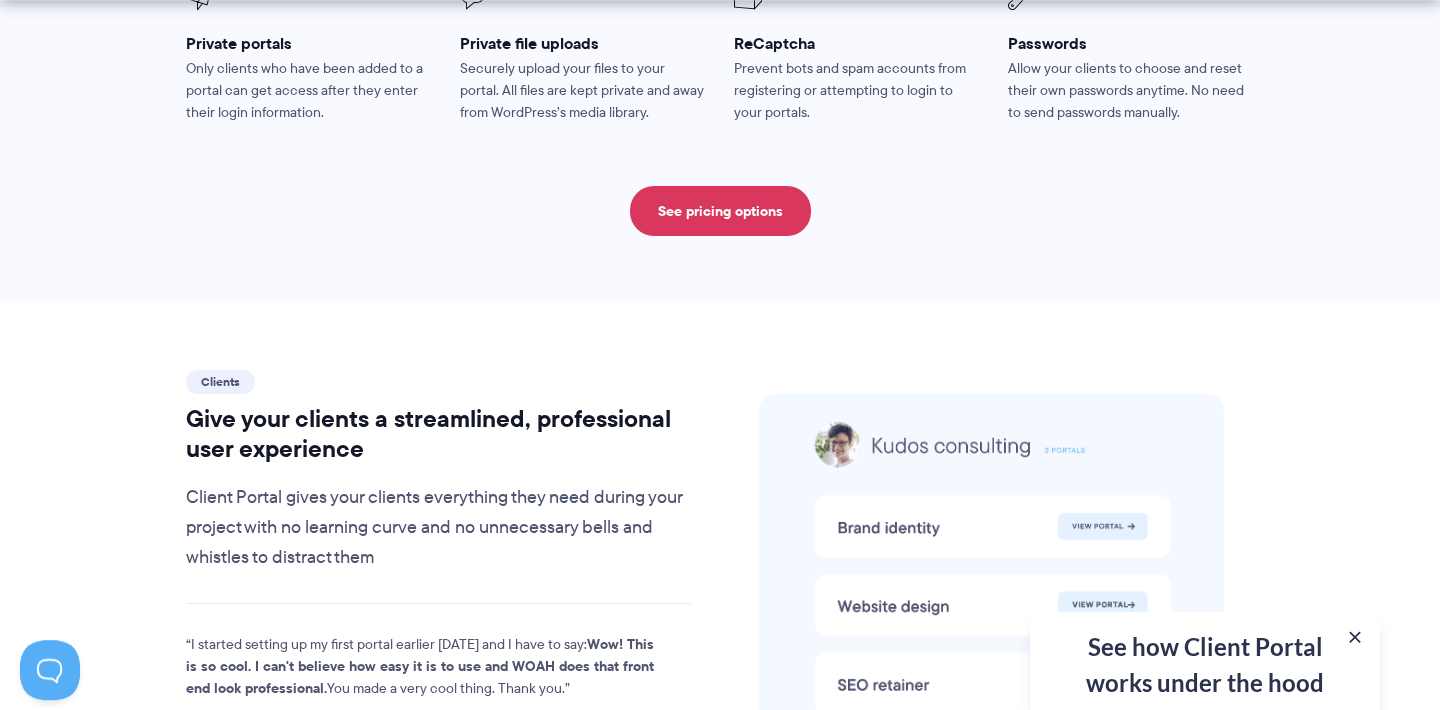 scroll, scrollTop: 3969, scrollLeft: 0, axis: vertical 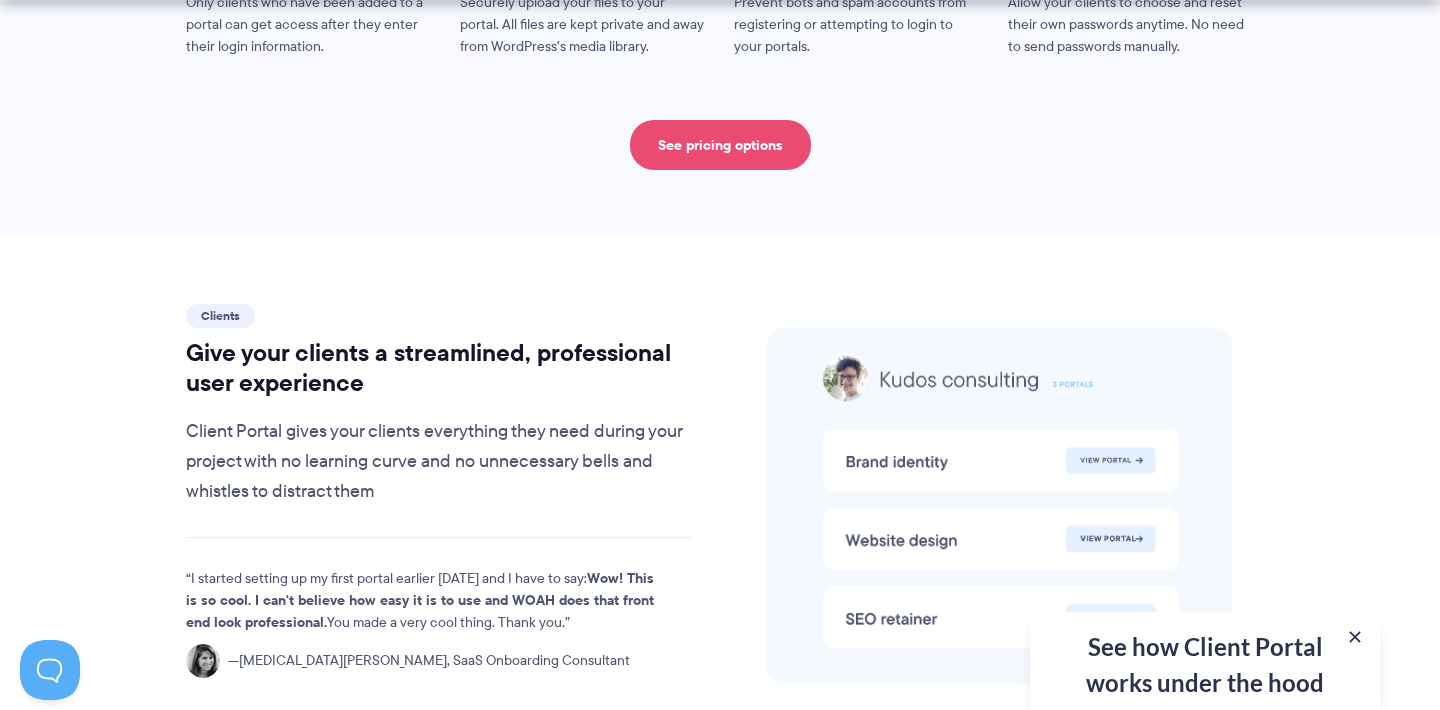 click on "See pricing options" at bounding box center (720, 145) 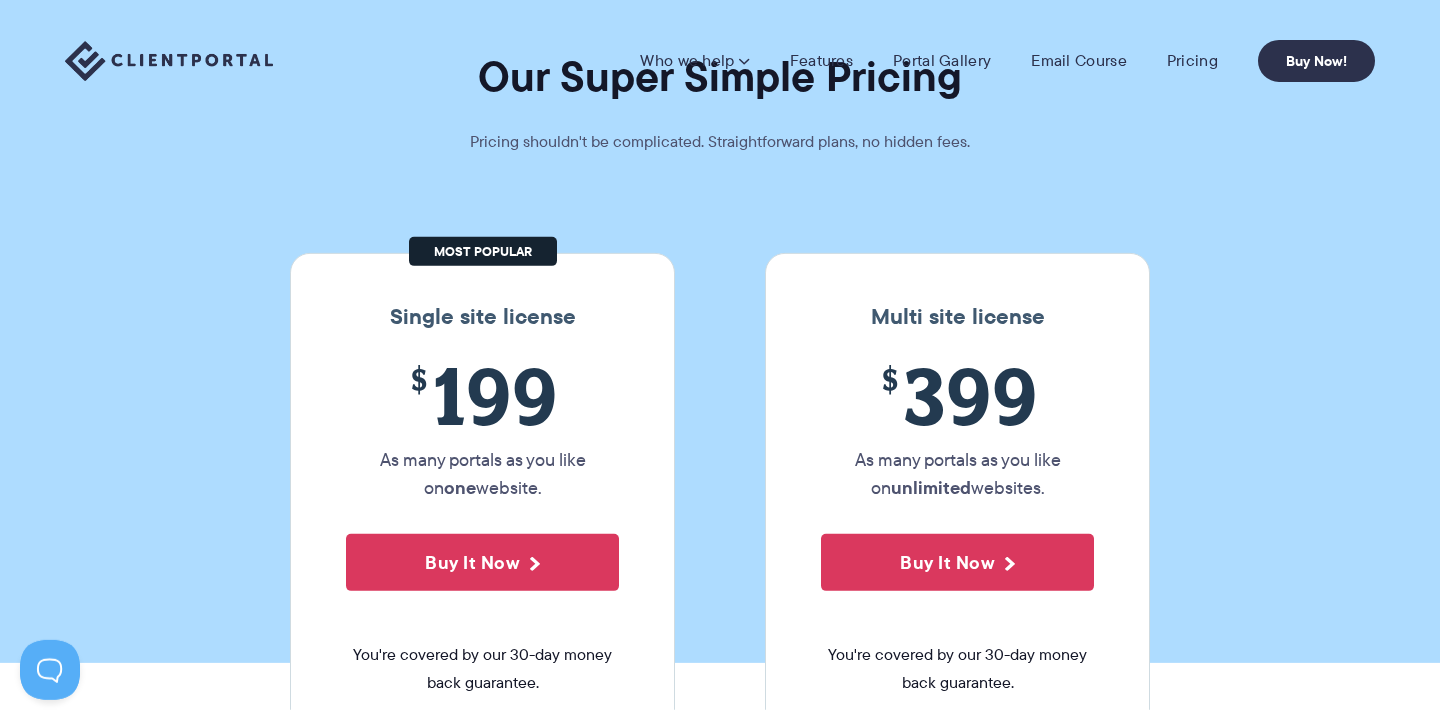 scroll, scrollTop: 0, scrollLeft: 0, axis: both 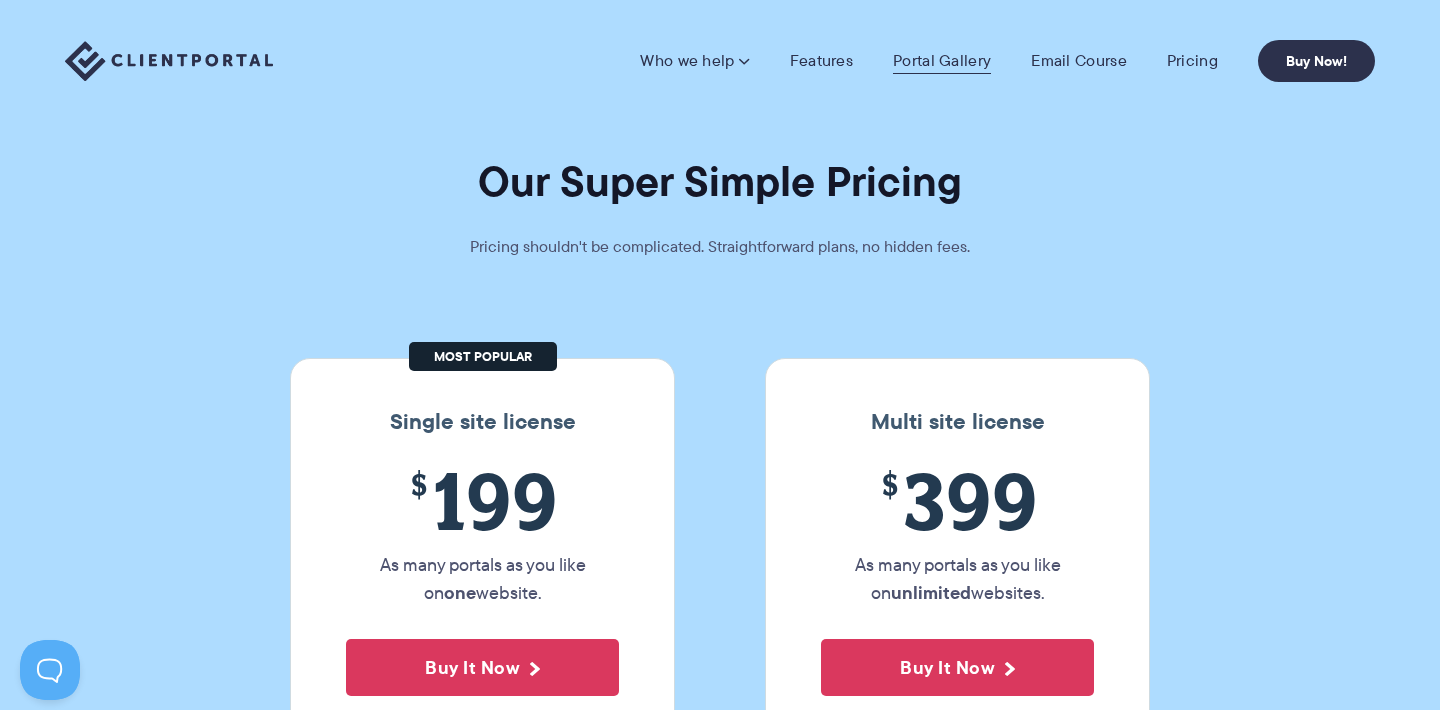 click on "Portal Gallery" at bounding box center [942, 61] 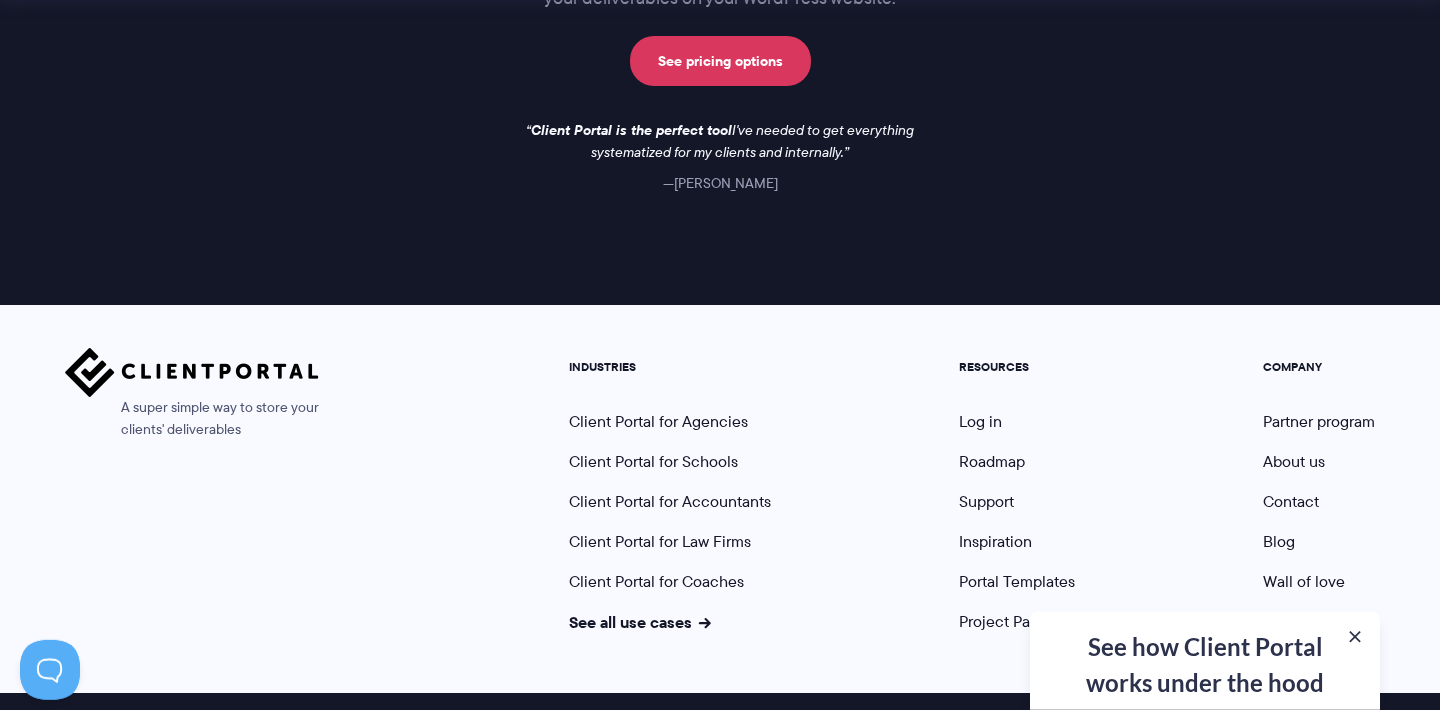 scroll, scrollTop: 3110, scrollLeft: 0, axis: vertical 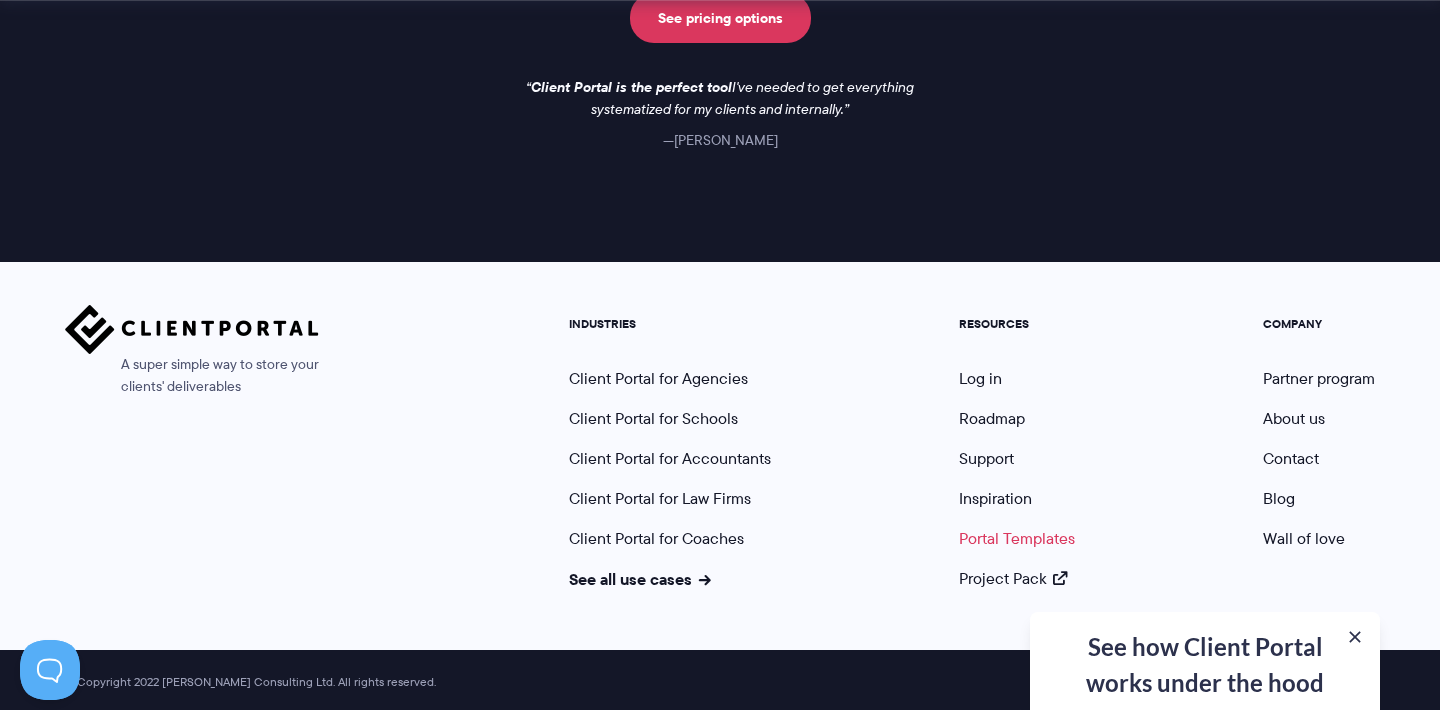 click on "Portal Templates" at bounding box center (1017, 538) 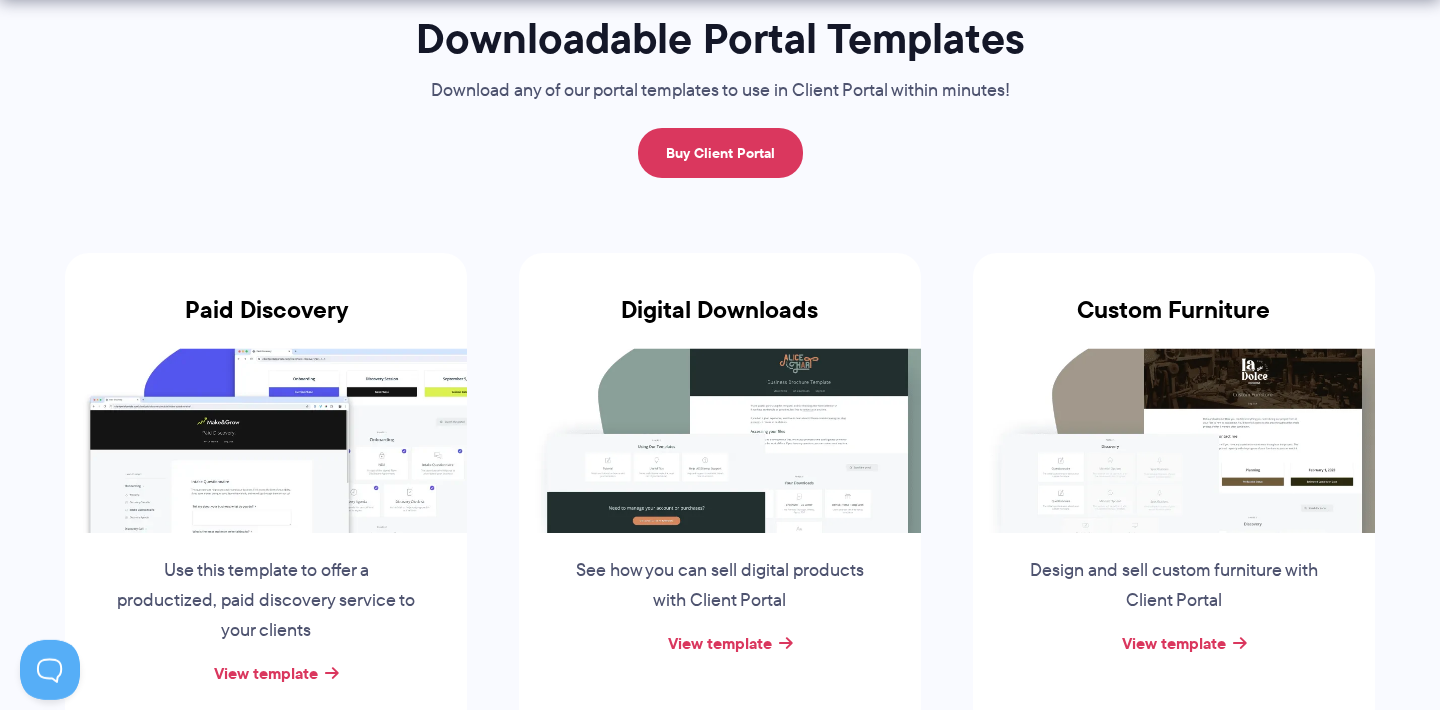 scroll, scrollTop: 378, scrollLeft: 0, axis: vertical 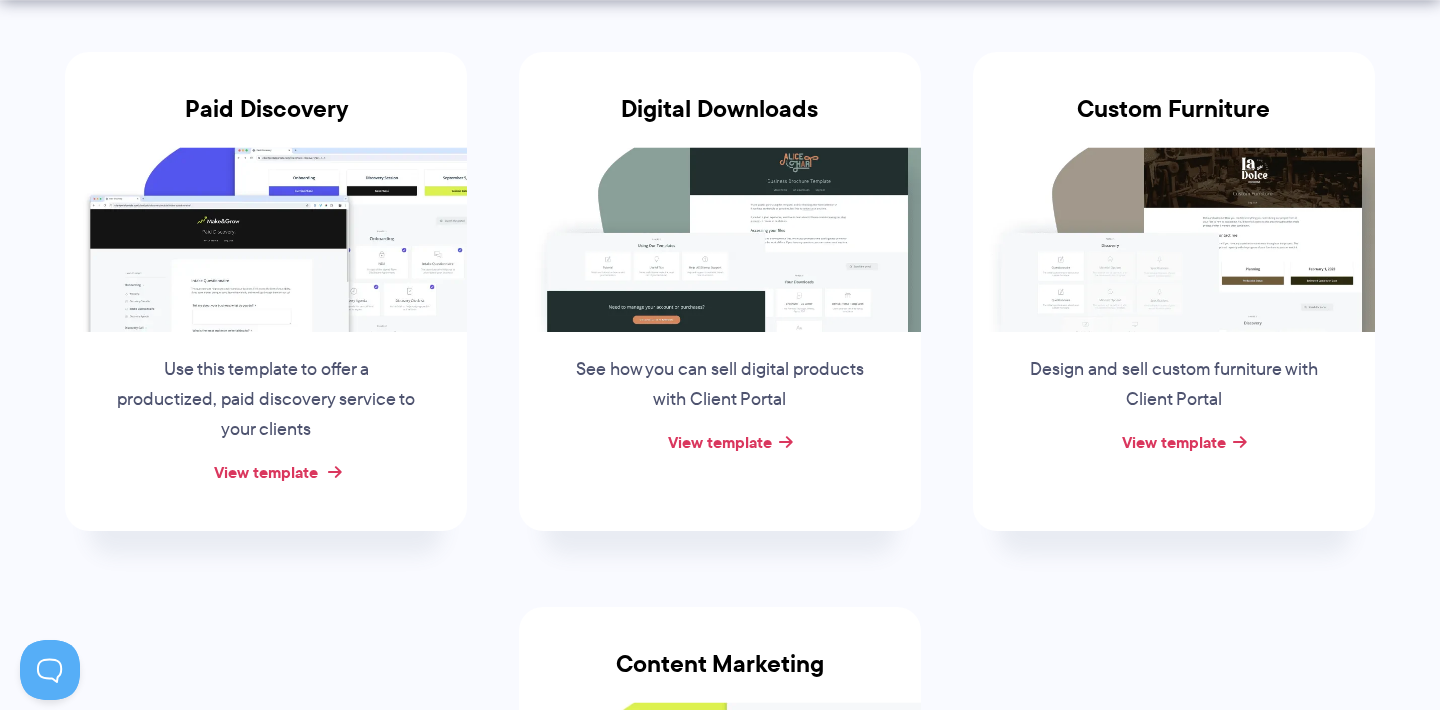 click on "View template" at bounding box center (266, 472) 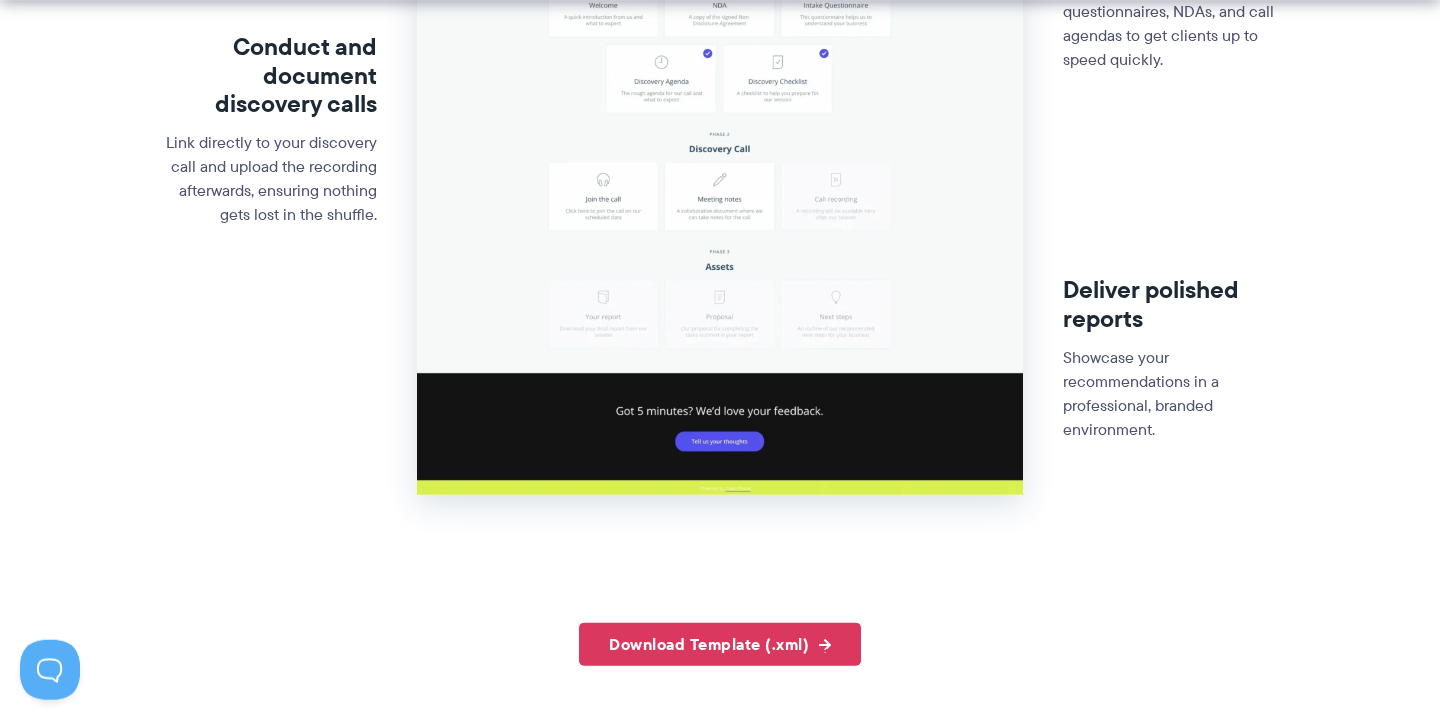 scroll, scrollTop: 1039, scrollLeft: 0, axis: vertical 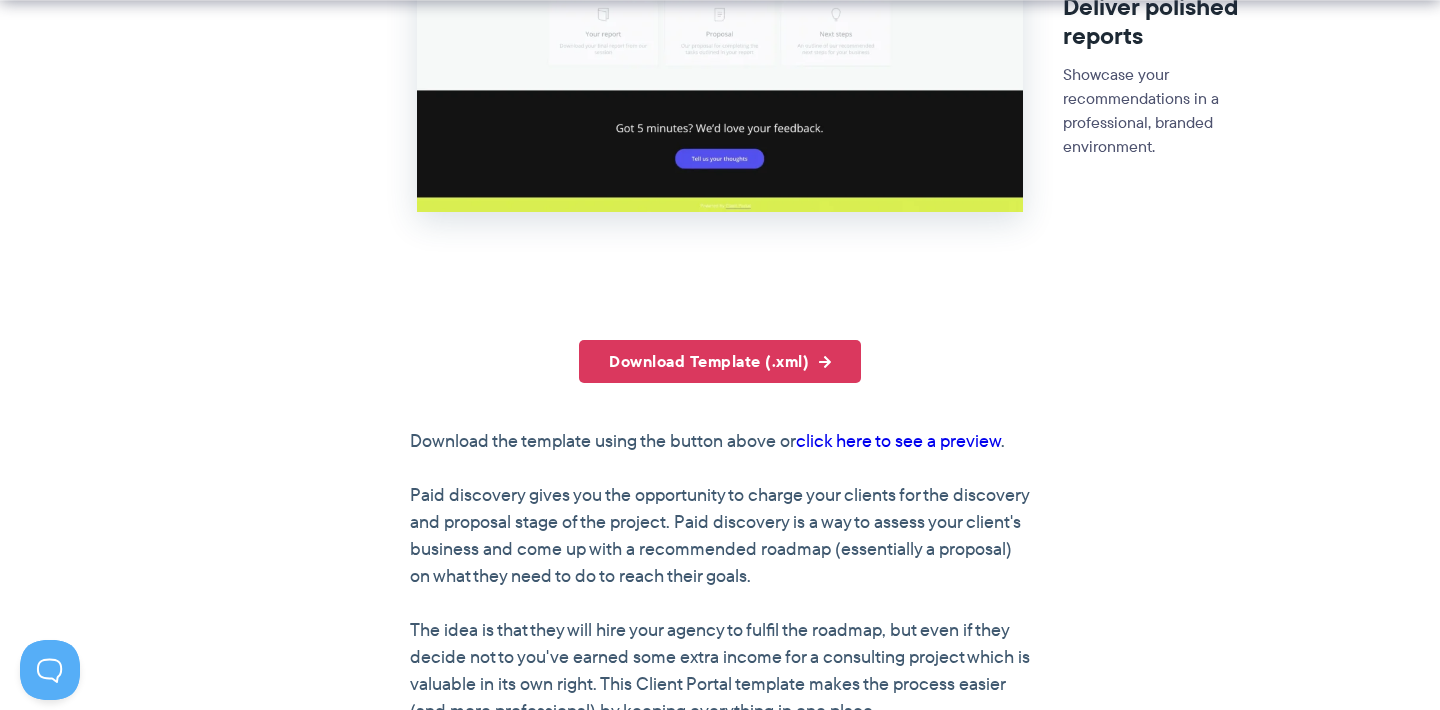 click on "click here to see a preview" at bounding box center [898, 441] 